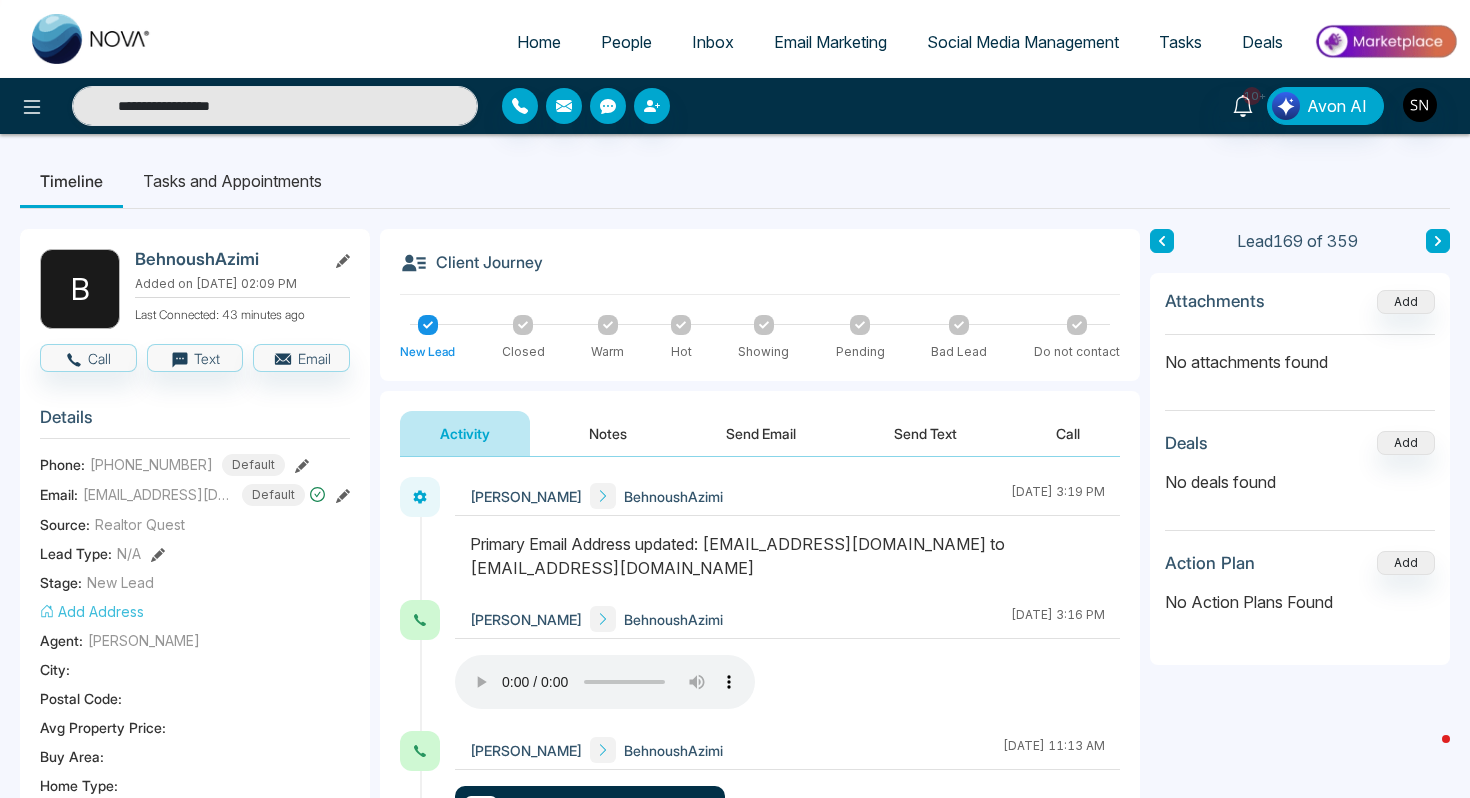 scroll, scrollTop: 0, scrollLeft: 0, axis: both 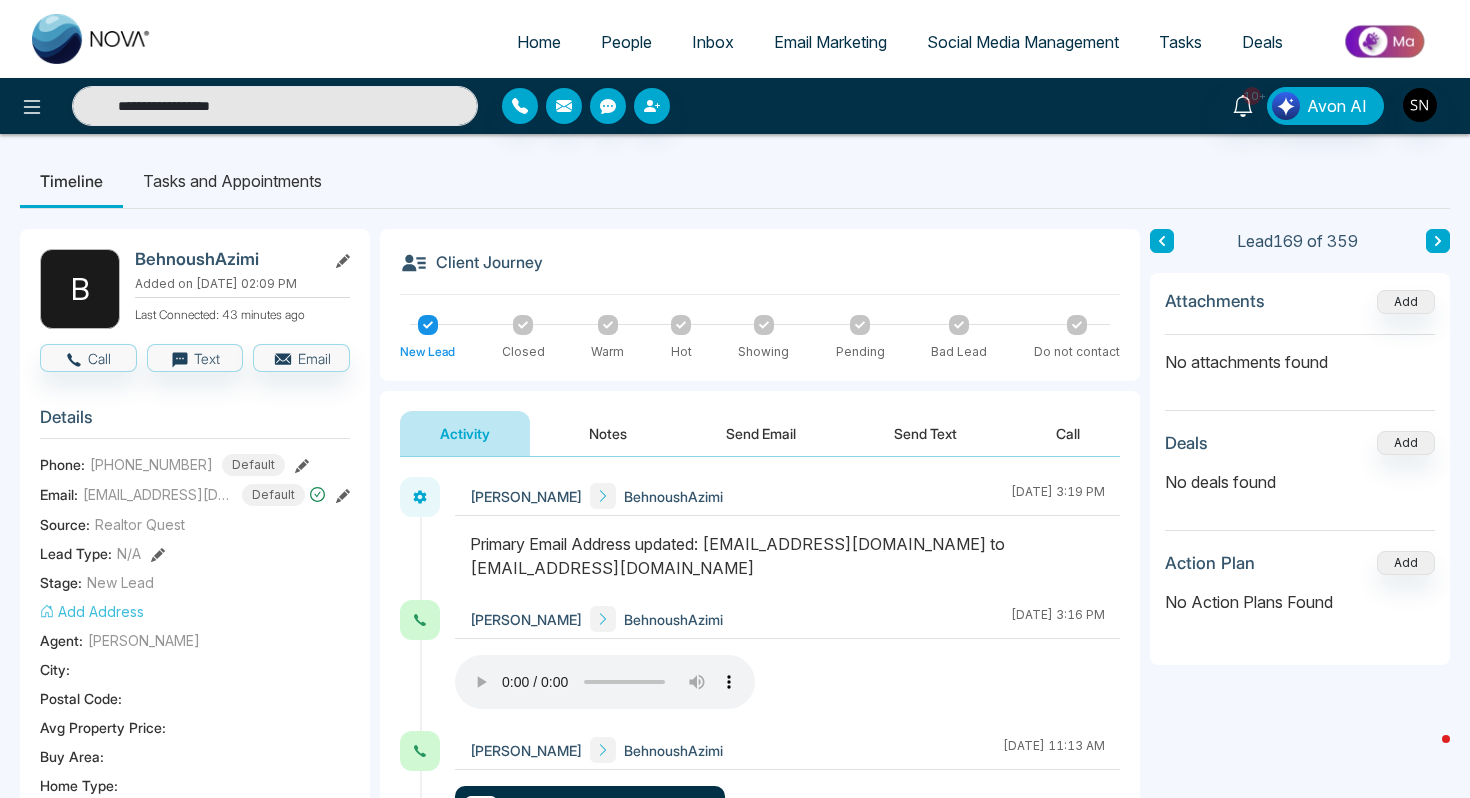 type 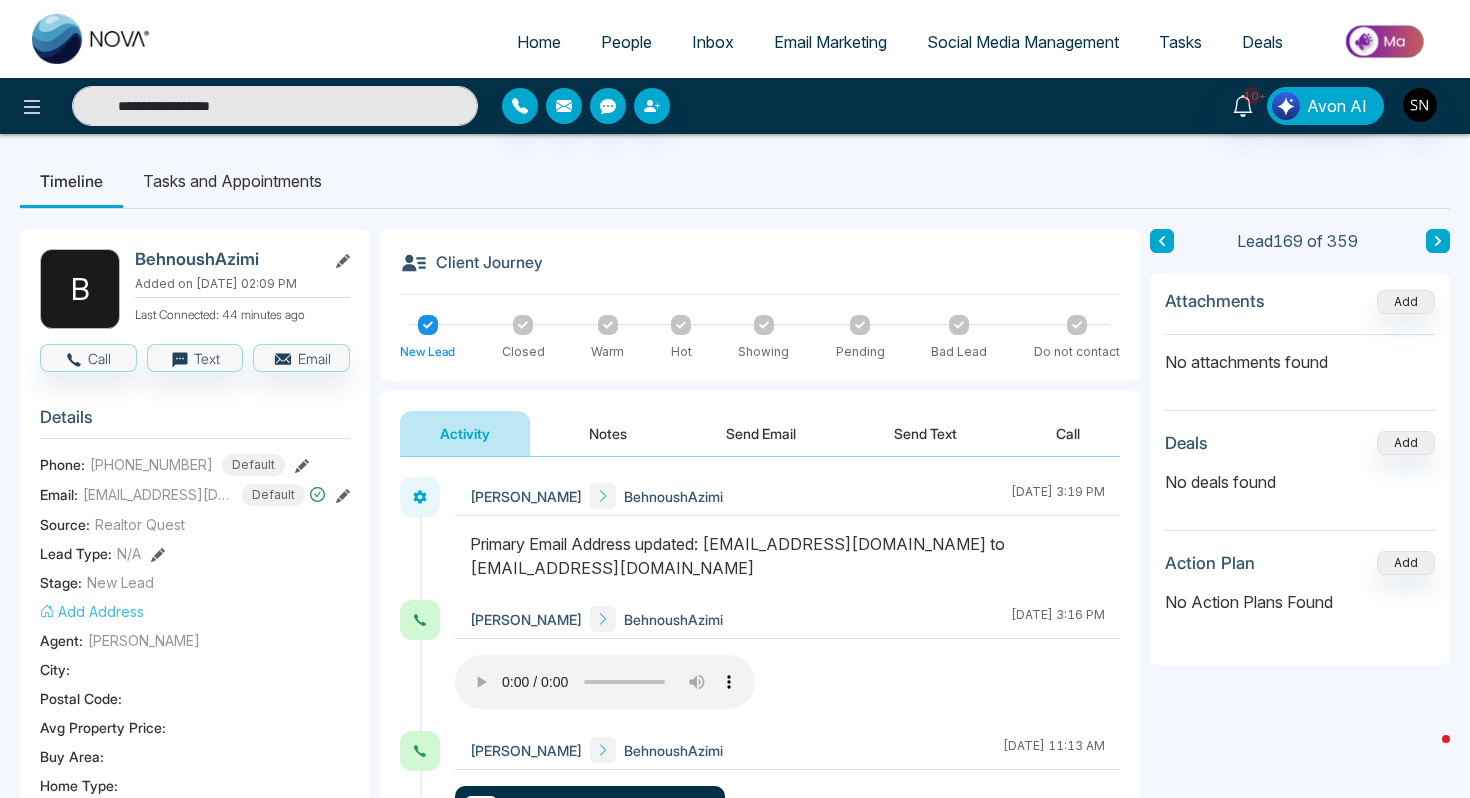 drag, startPoint x: 470, startPoint y: 568, endPoint x: 678, endPoint y: 563, distance: 208.06009 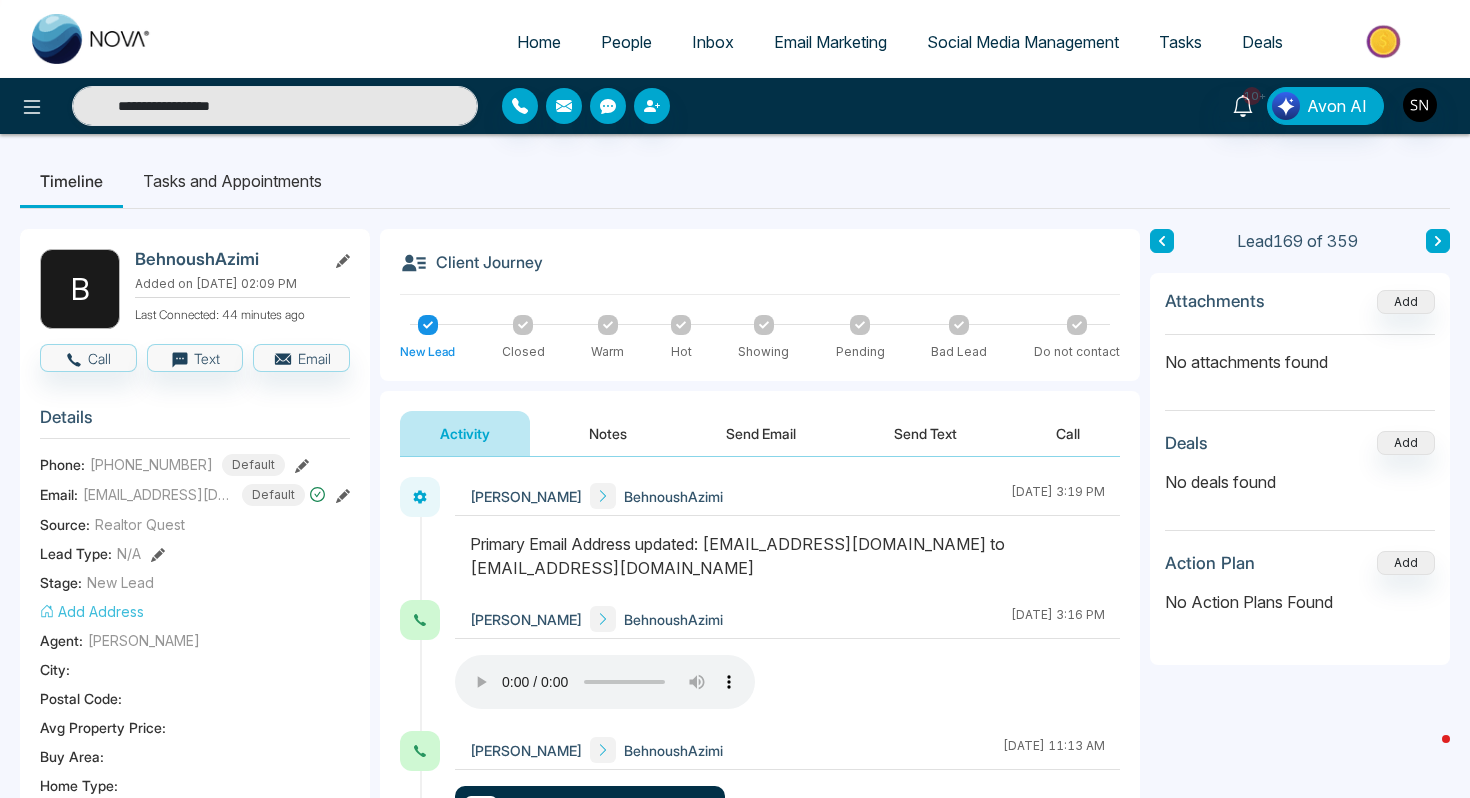click on "Primary Email Address updated: [EMAIL_ADDRESS][DOMAIN_NAME] to [EMAIL_ADDRESS][DOMAIN_NAME]" at bounding box center [787, 556] 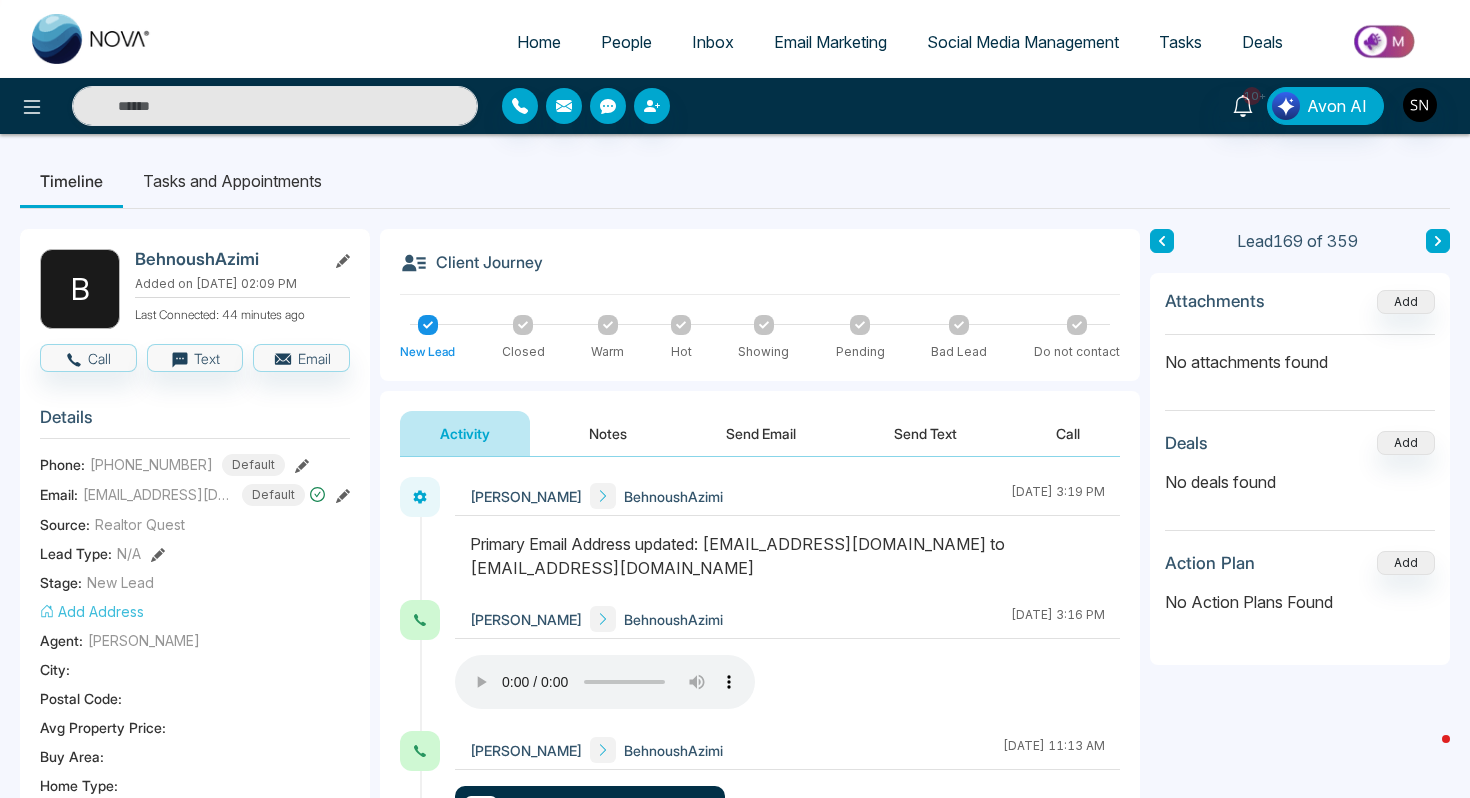 type on "**********" 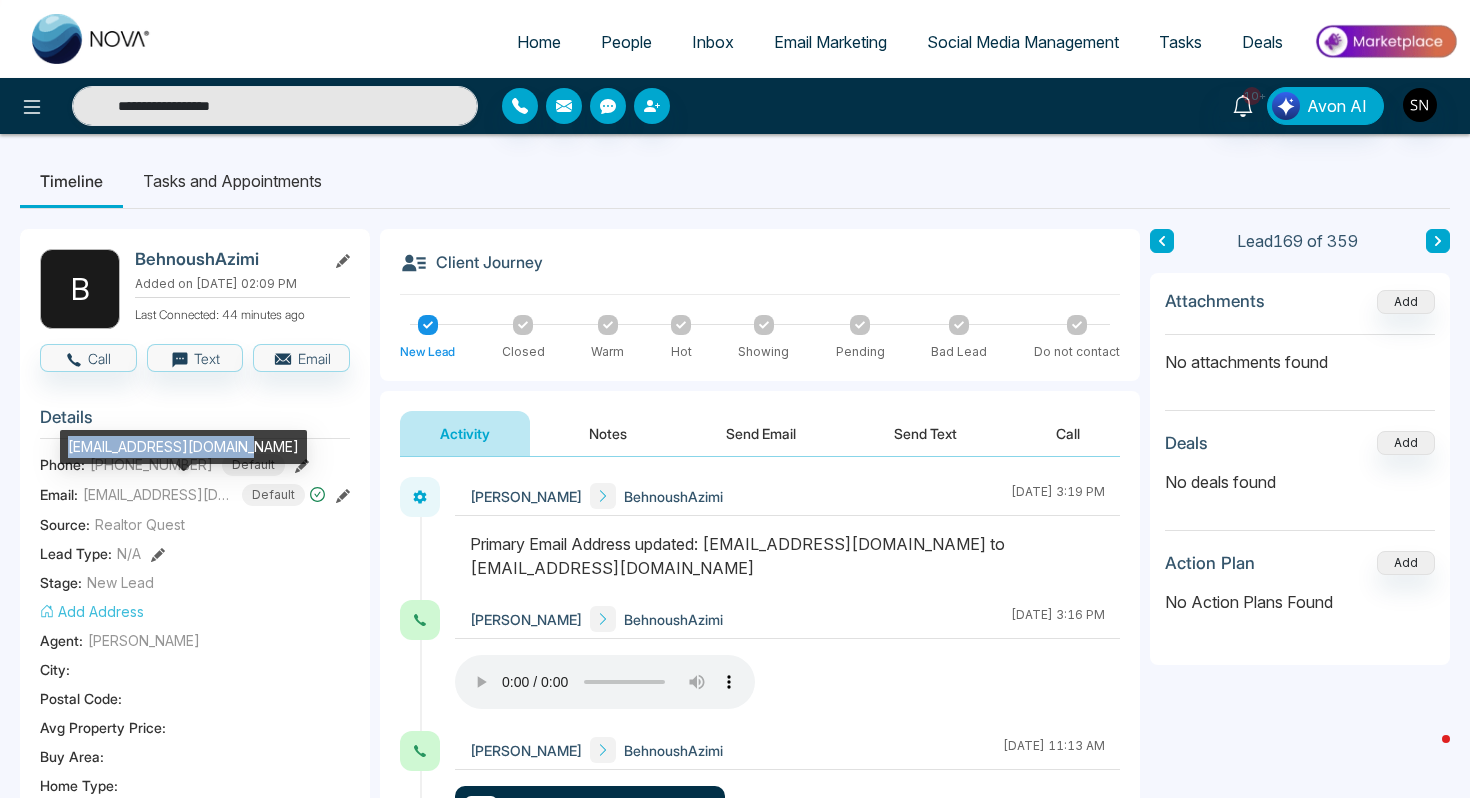 drag, startPoint x: 60, startPoint y: 445, endPoint x: 251, endPoint y: 445, distance: 191 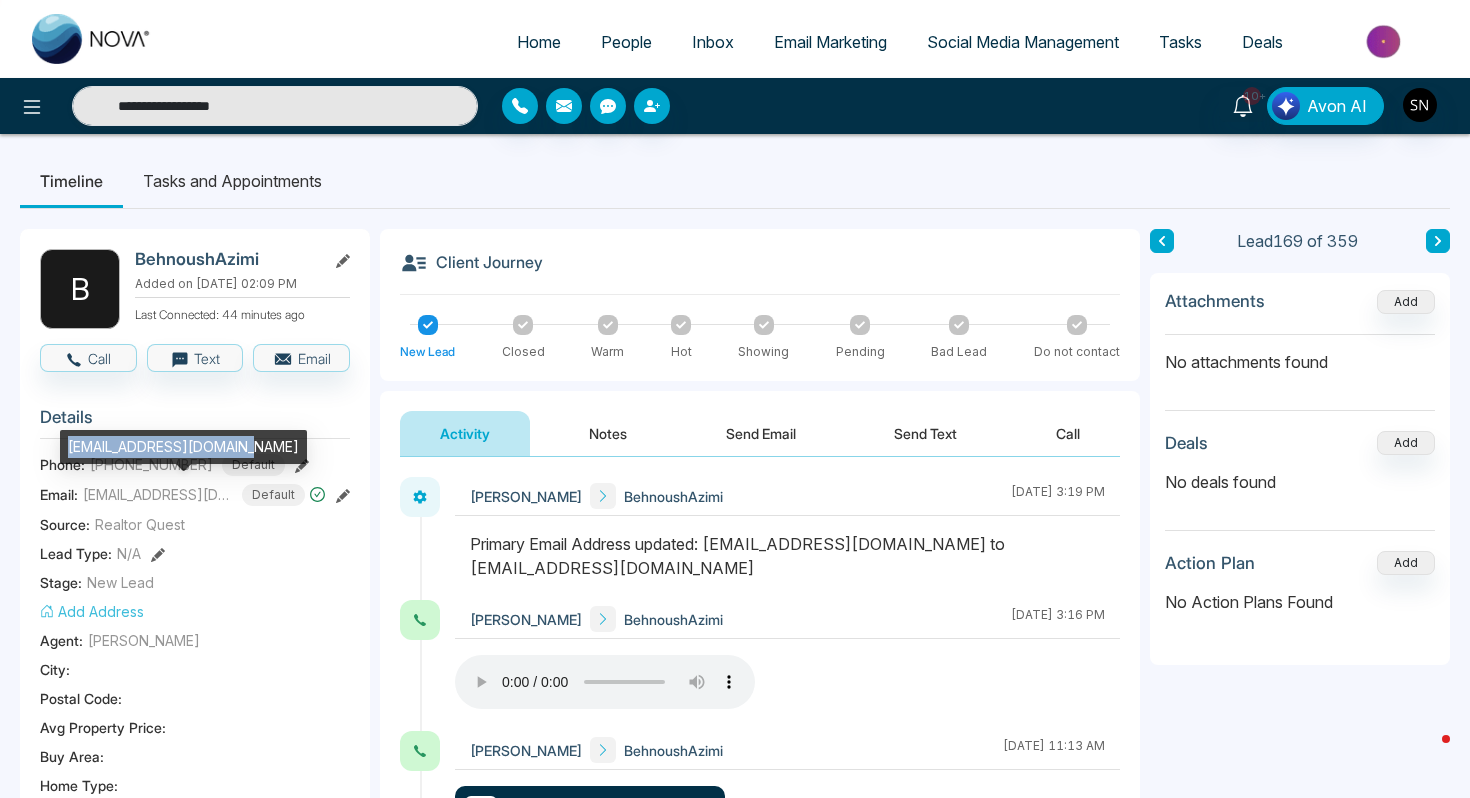 click on "[EMAIL_ADDRESS][DOMAIN_NAME]" at bounding box center [183, 447] 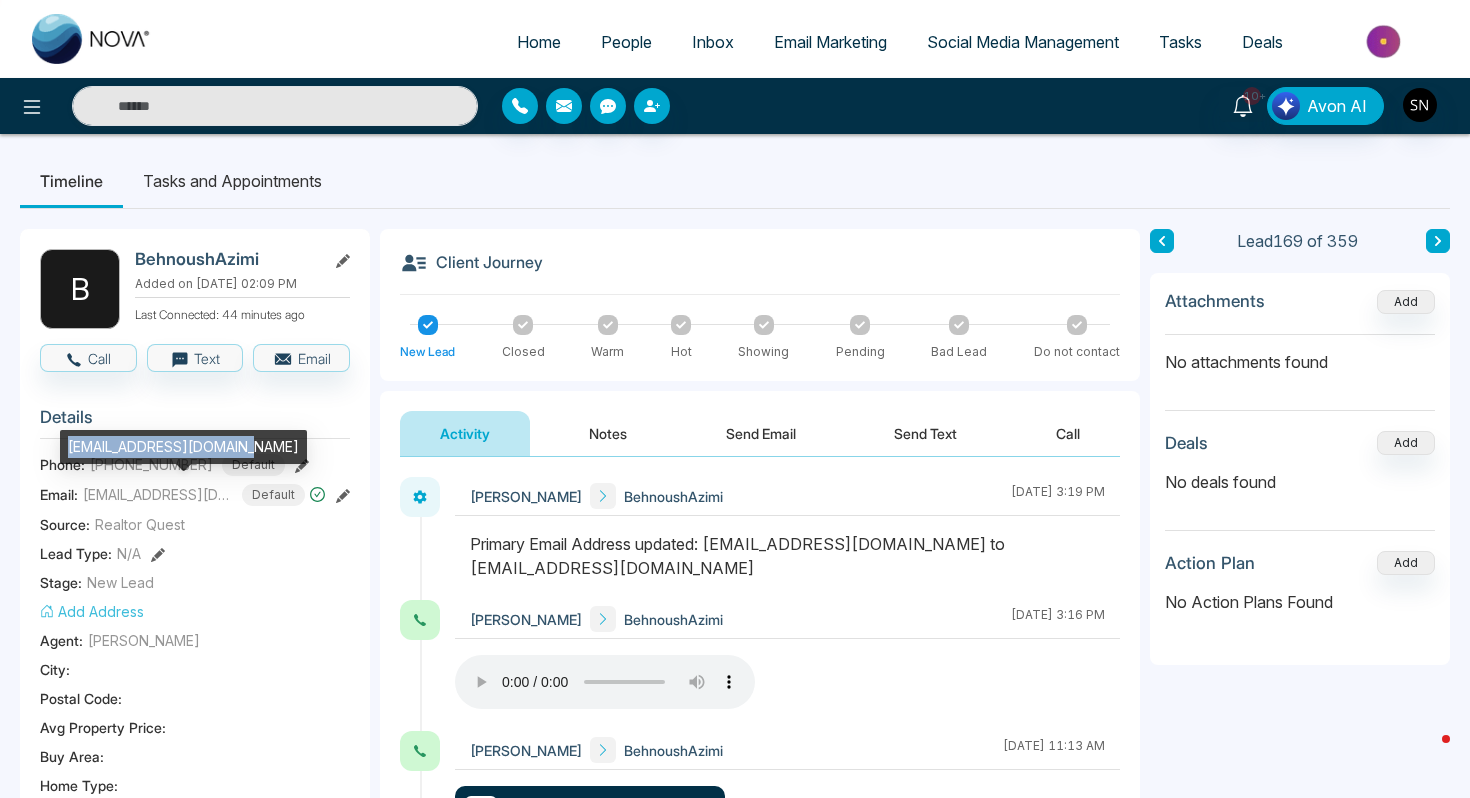 copy on "[EMAIL_ADDRESS][DOMAIN_NAME]" 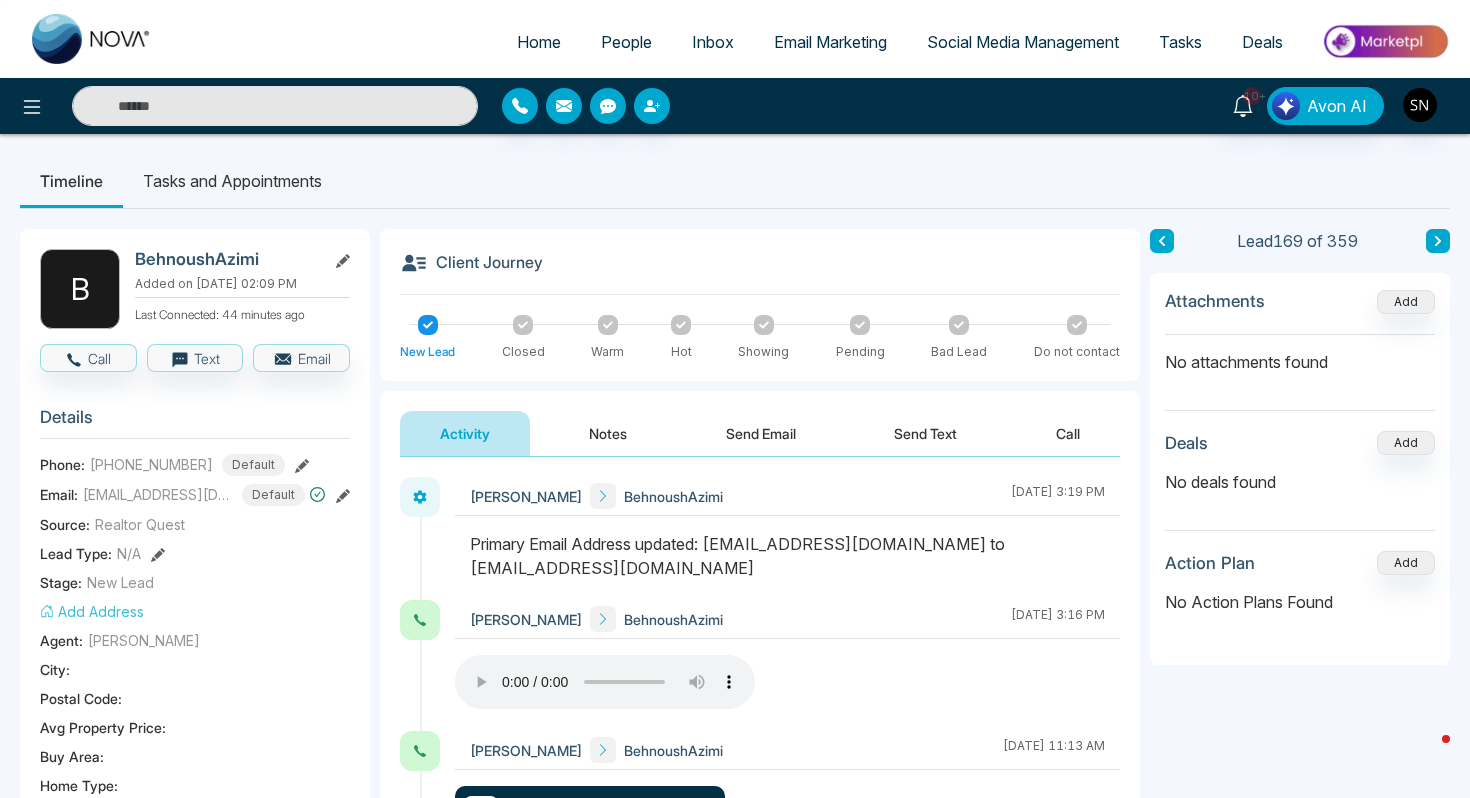 type on "**********" 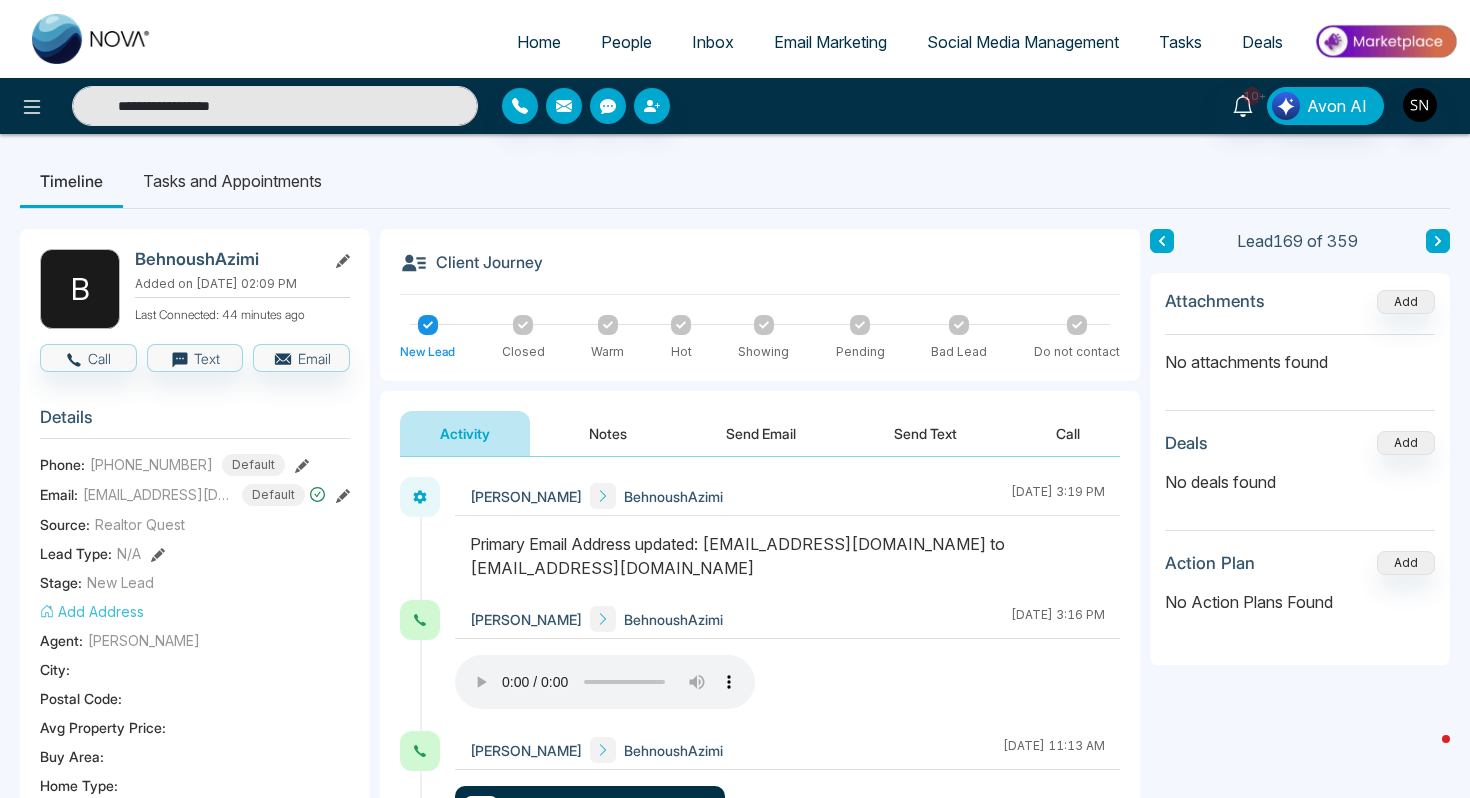 click on "[PHONE_NUMBER]" at bounding box center (151, 464) 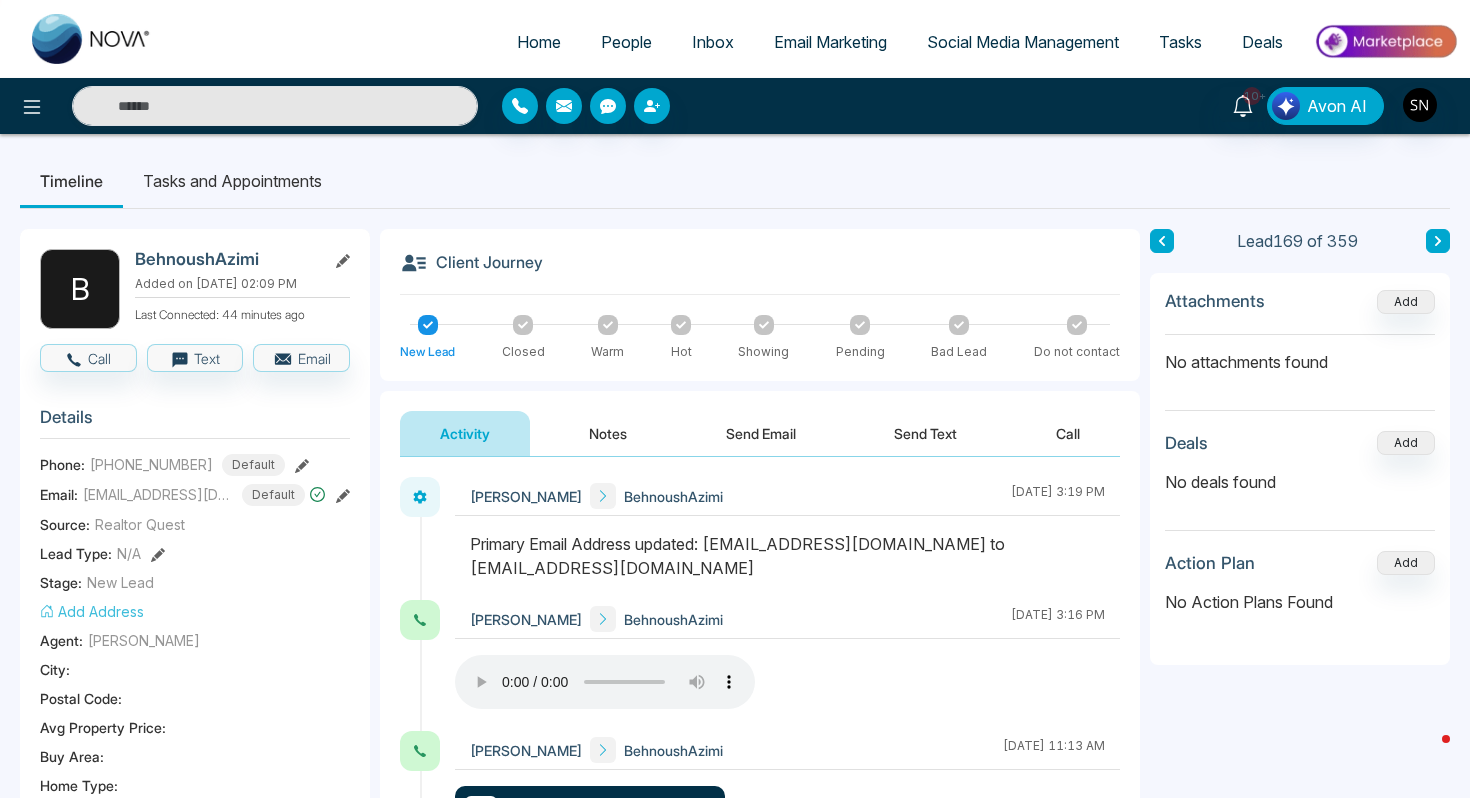 click on "[PHONE_NUMBER]" at bounding box center (151, 464) 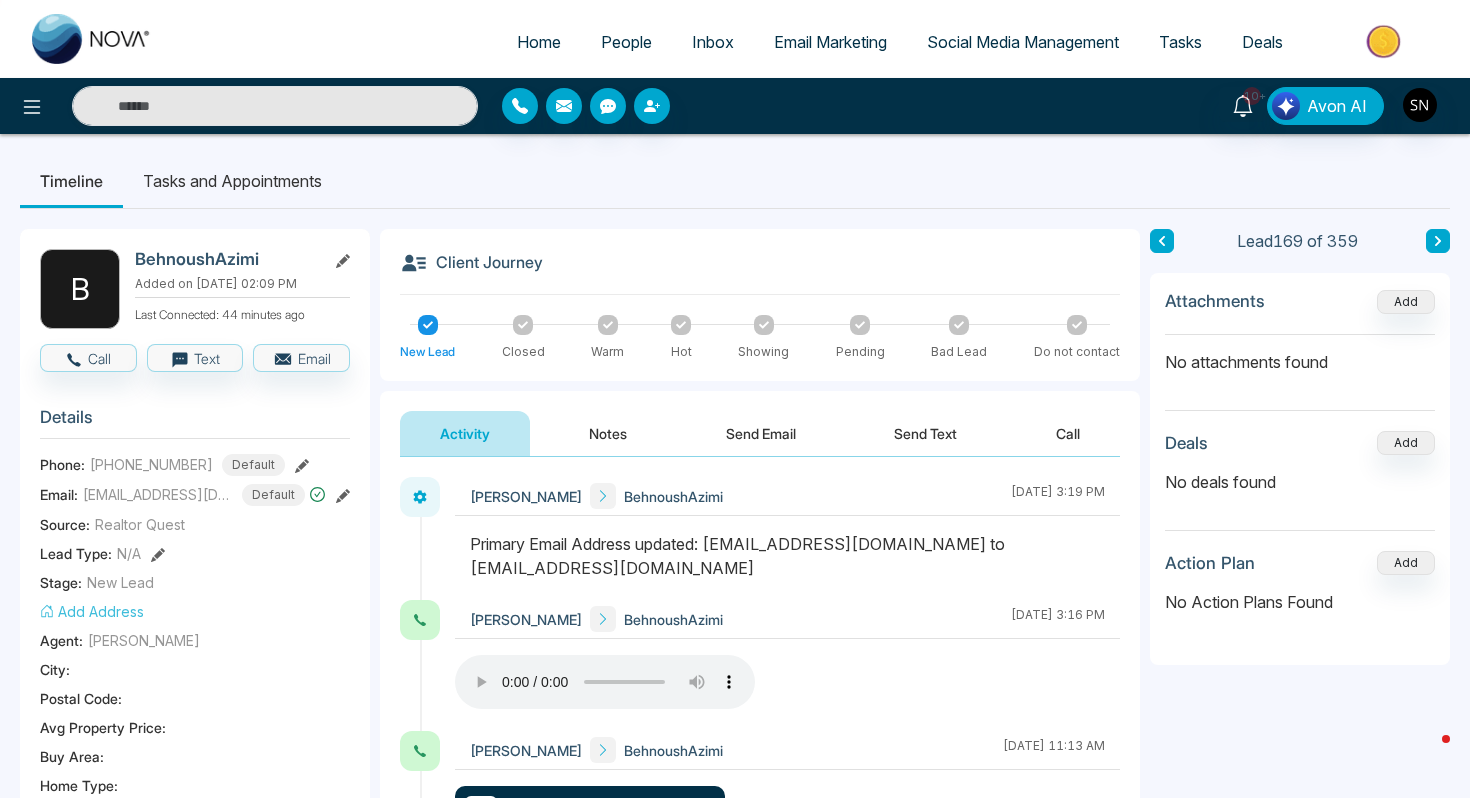 type on "**********" 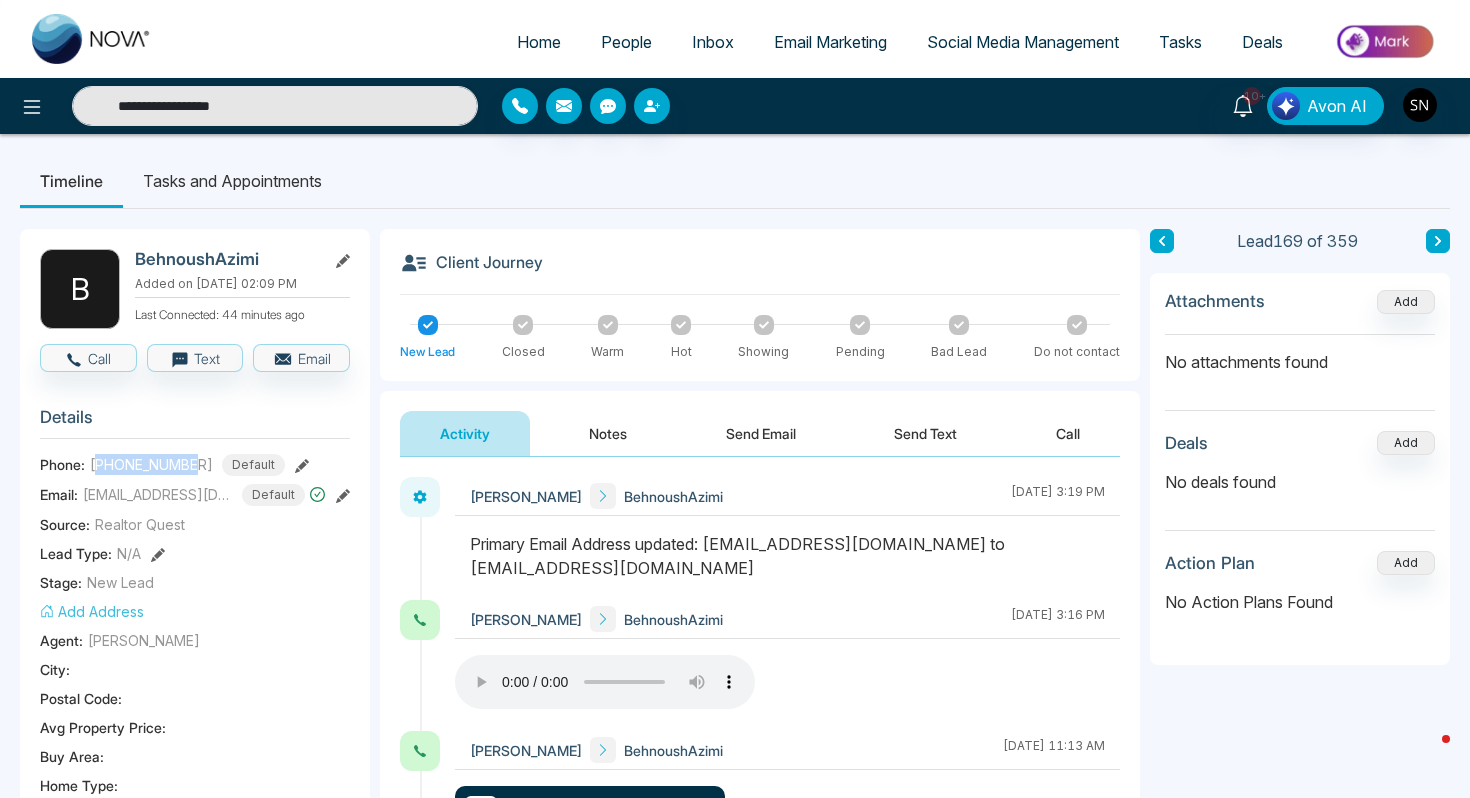 drag, startPoint x: 103, startPoint y: 461, endPoint x: 160, endPoint y: 460, distance: 57.00877 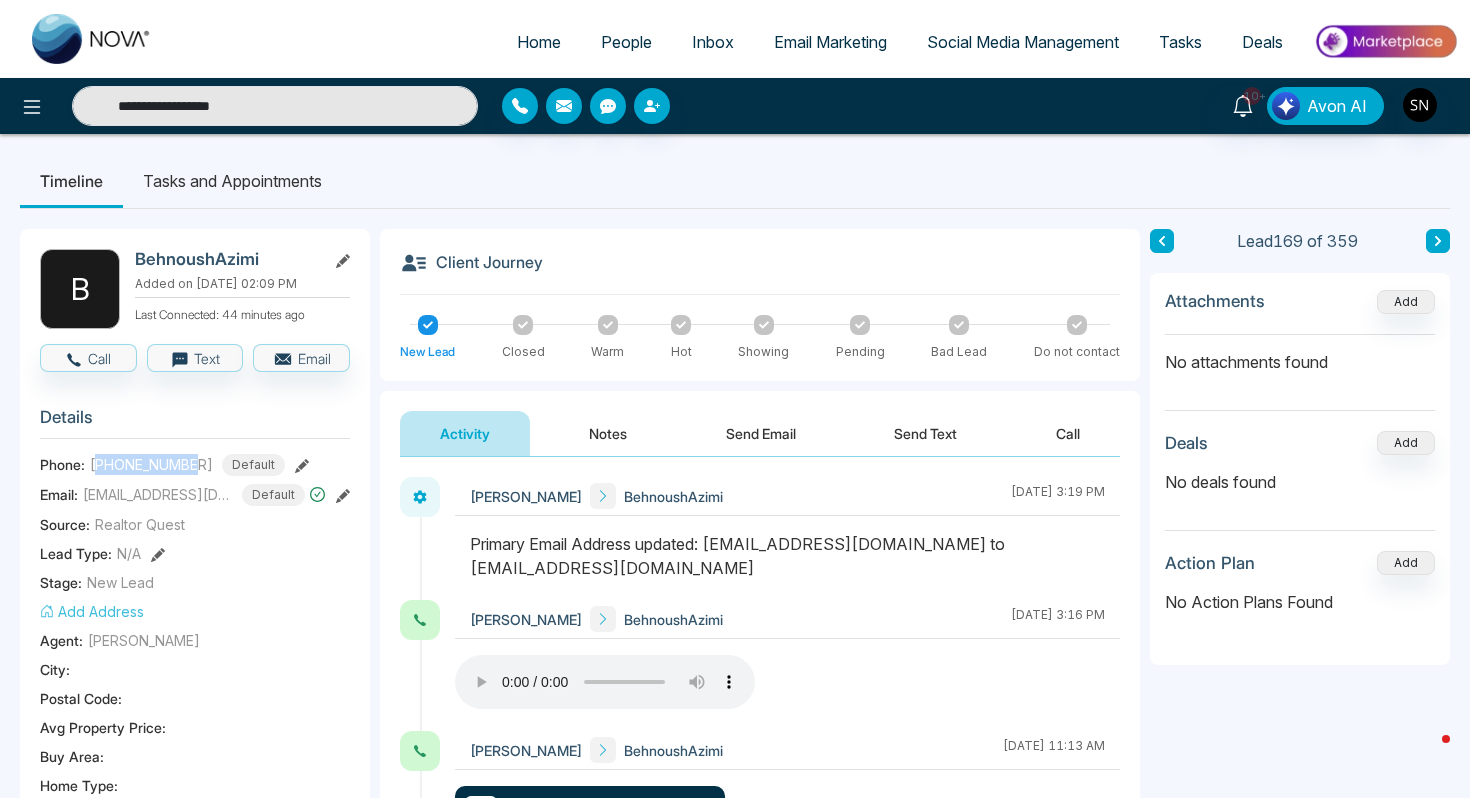 click on "[PHONE_NUMBER]" at bounding box center (151, 464) 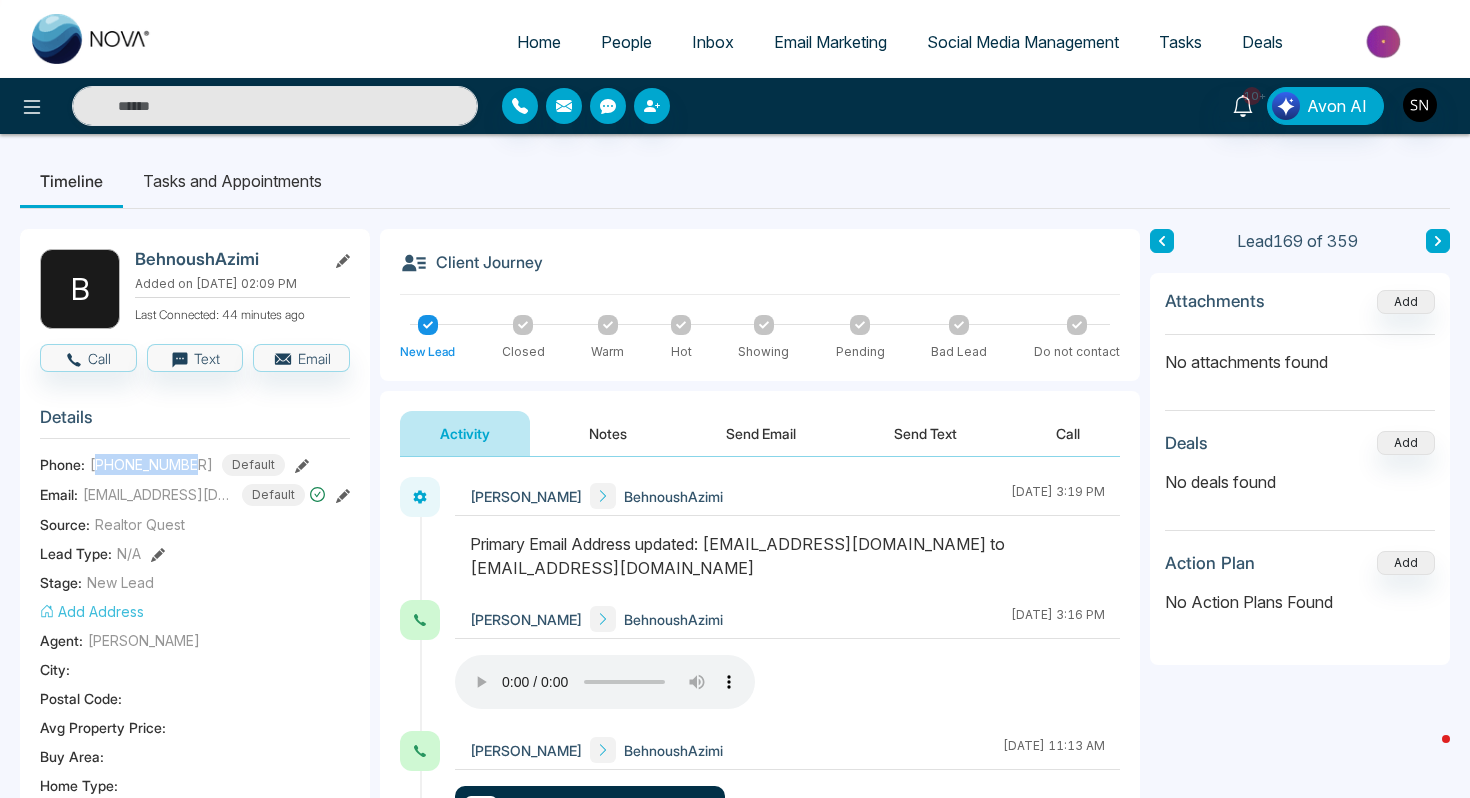 copy on "16475454373" 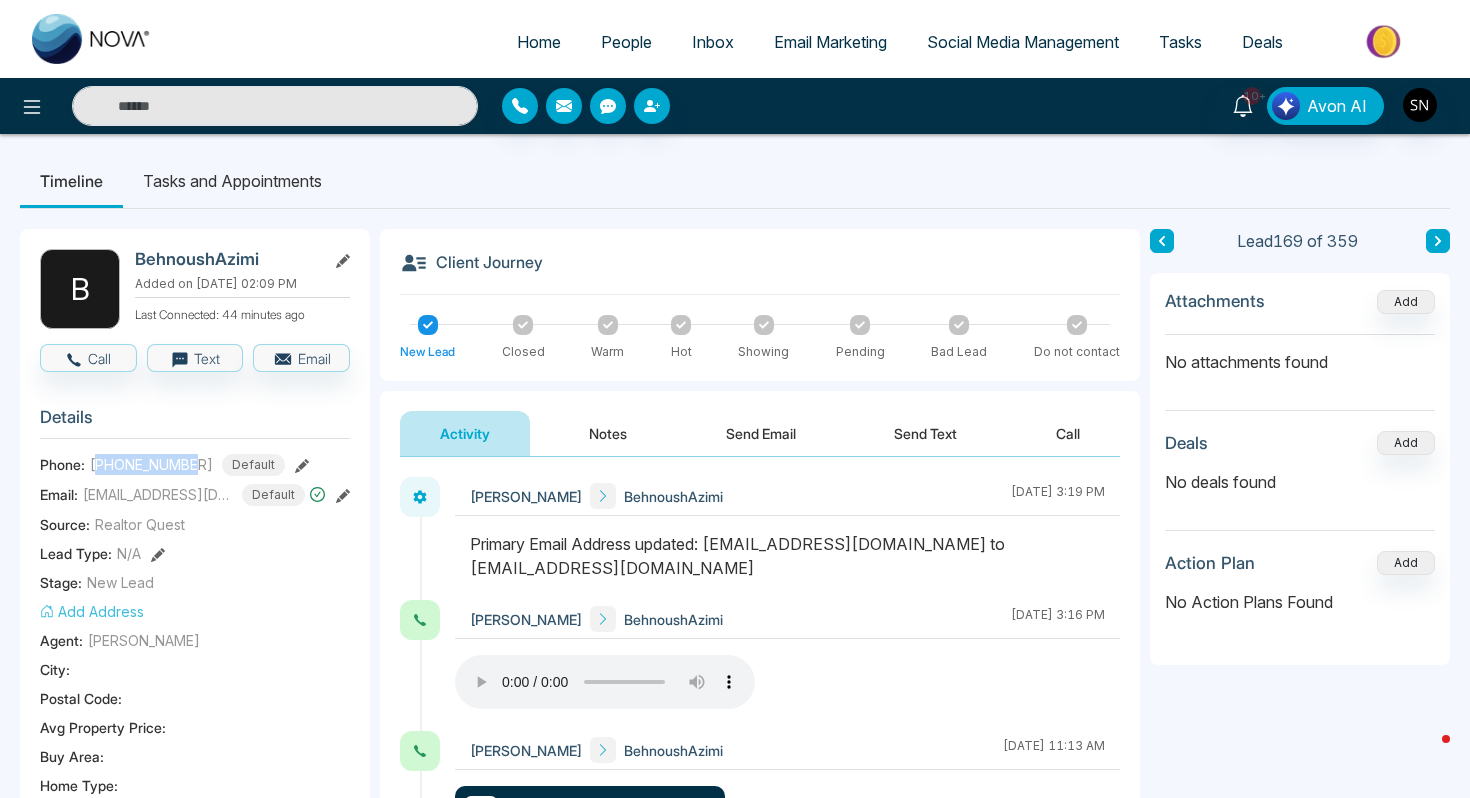 type on "**********" 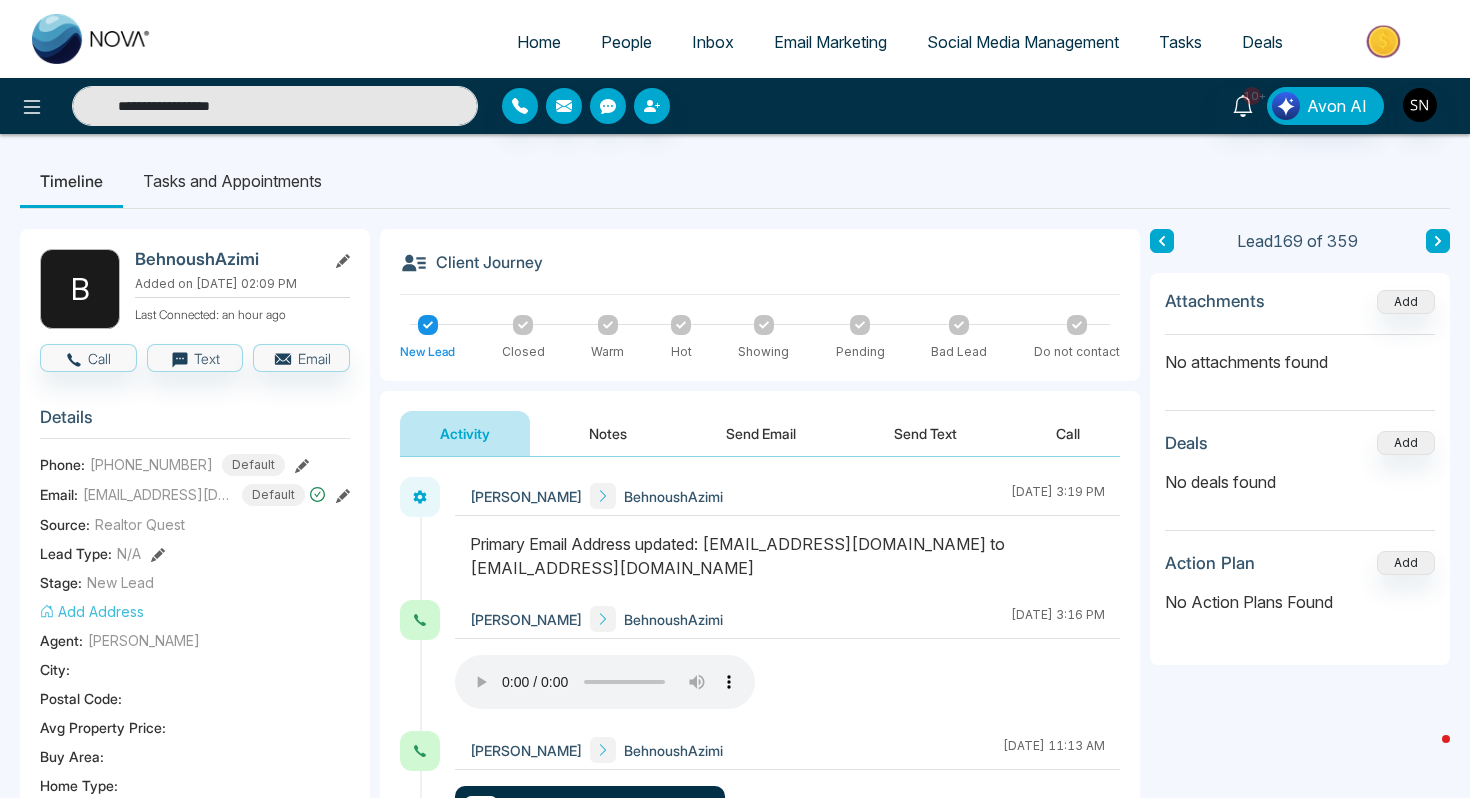 click on "**********" at bounding box center (275, 106) 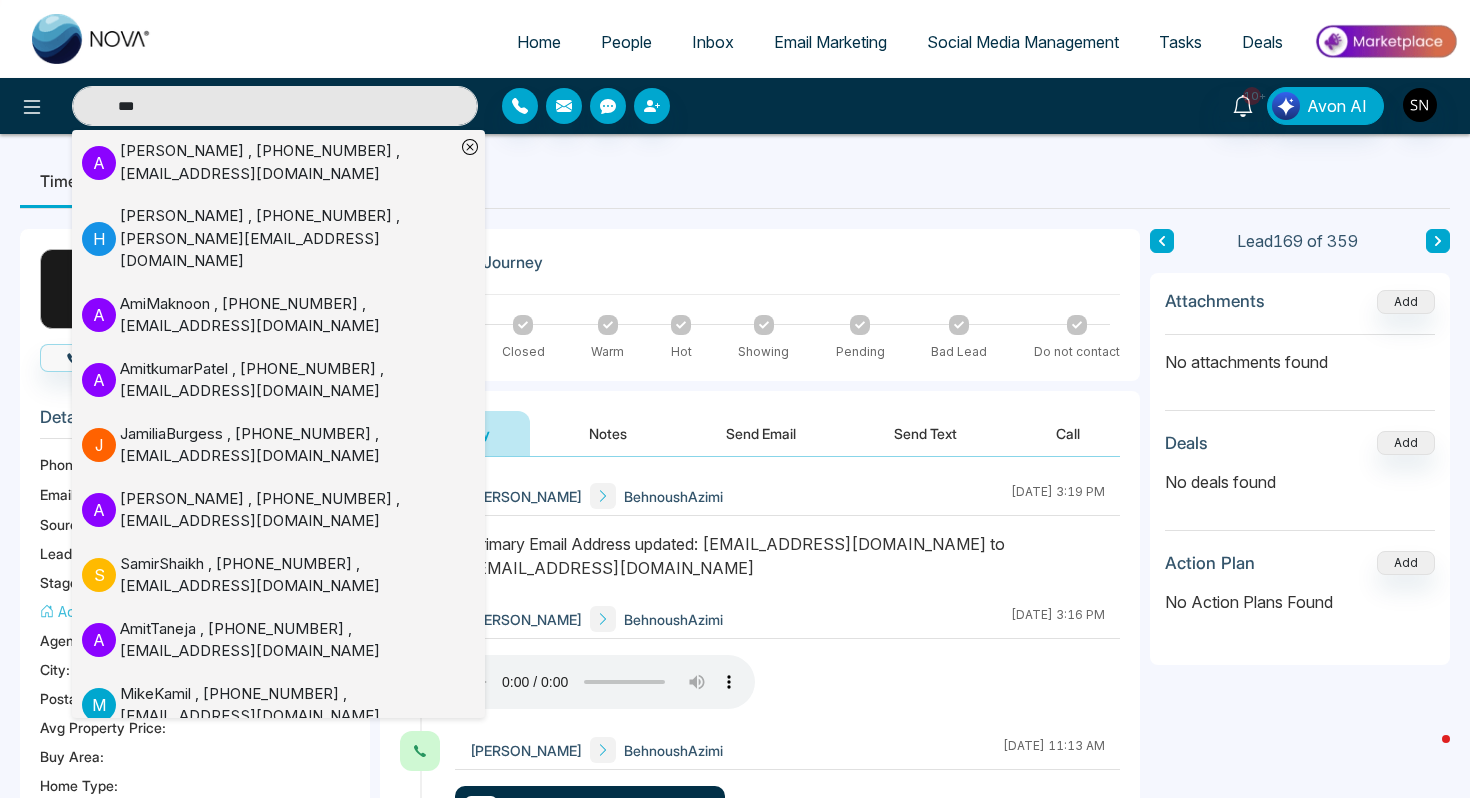 type on "***" 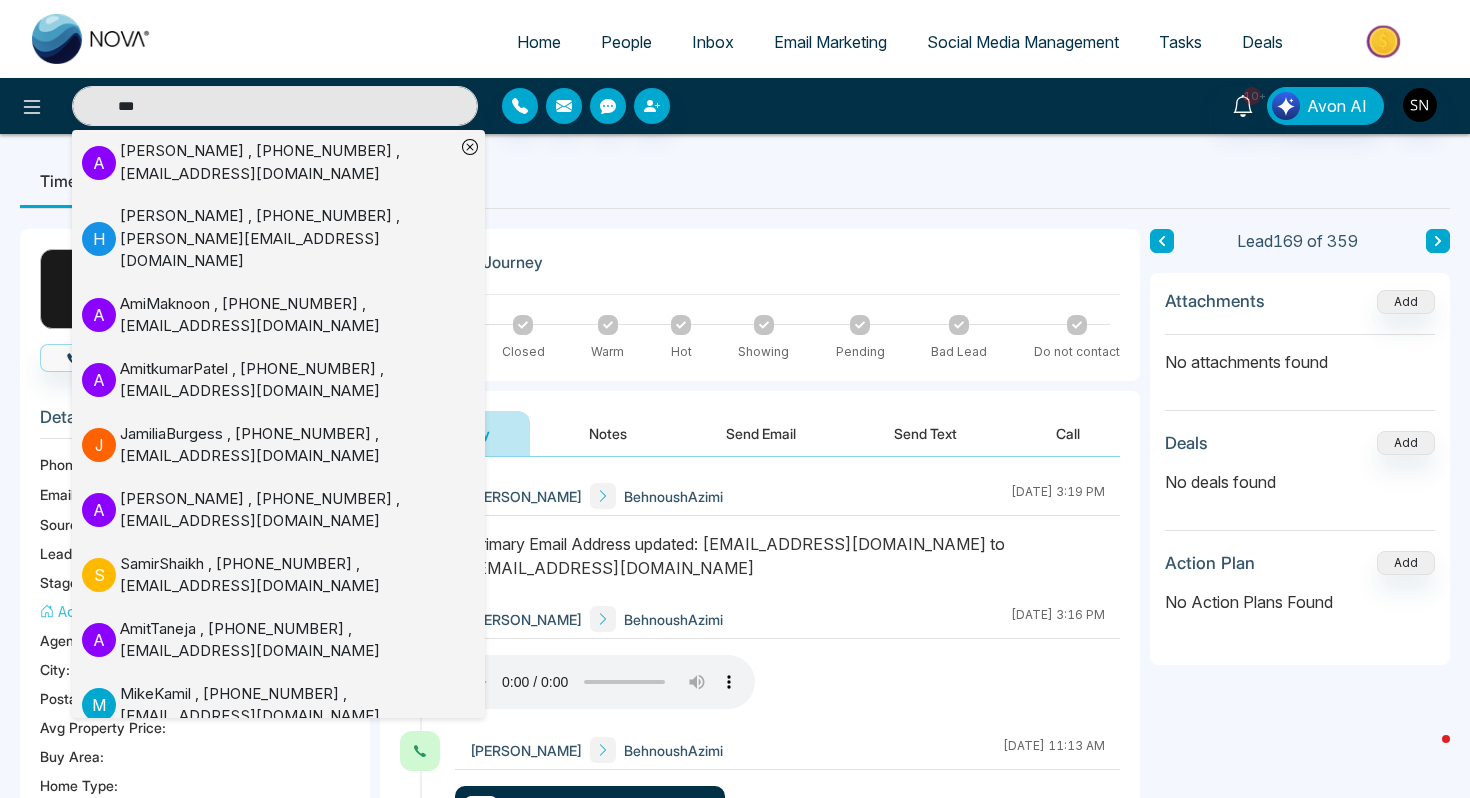 click on "[PERSON_NAME]     , [PHONE_NUMBER]   , [EMAIL_ADDRESS][DOMAIN_NAME]" at bounding box center [287, 162] 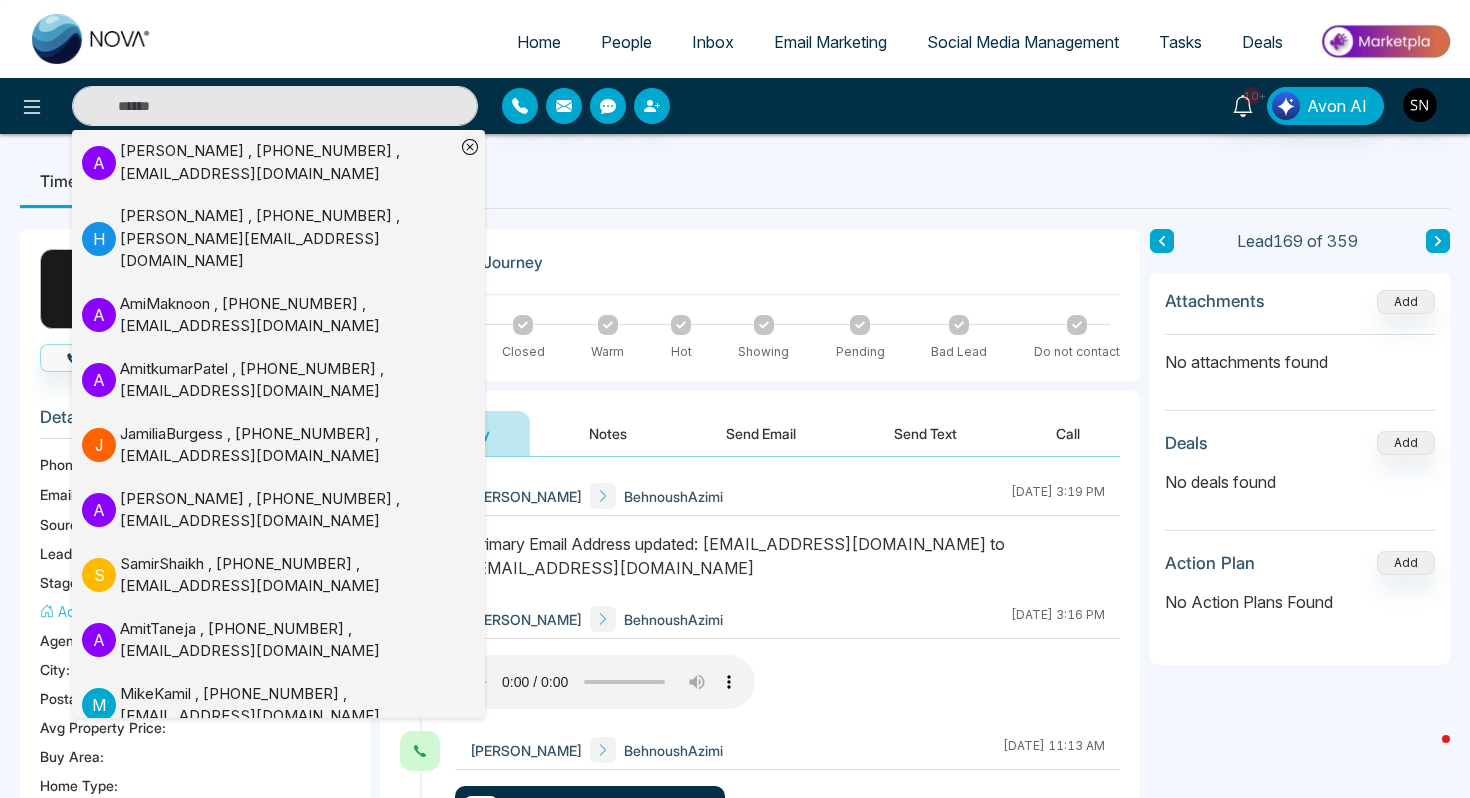 type on "***" 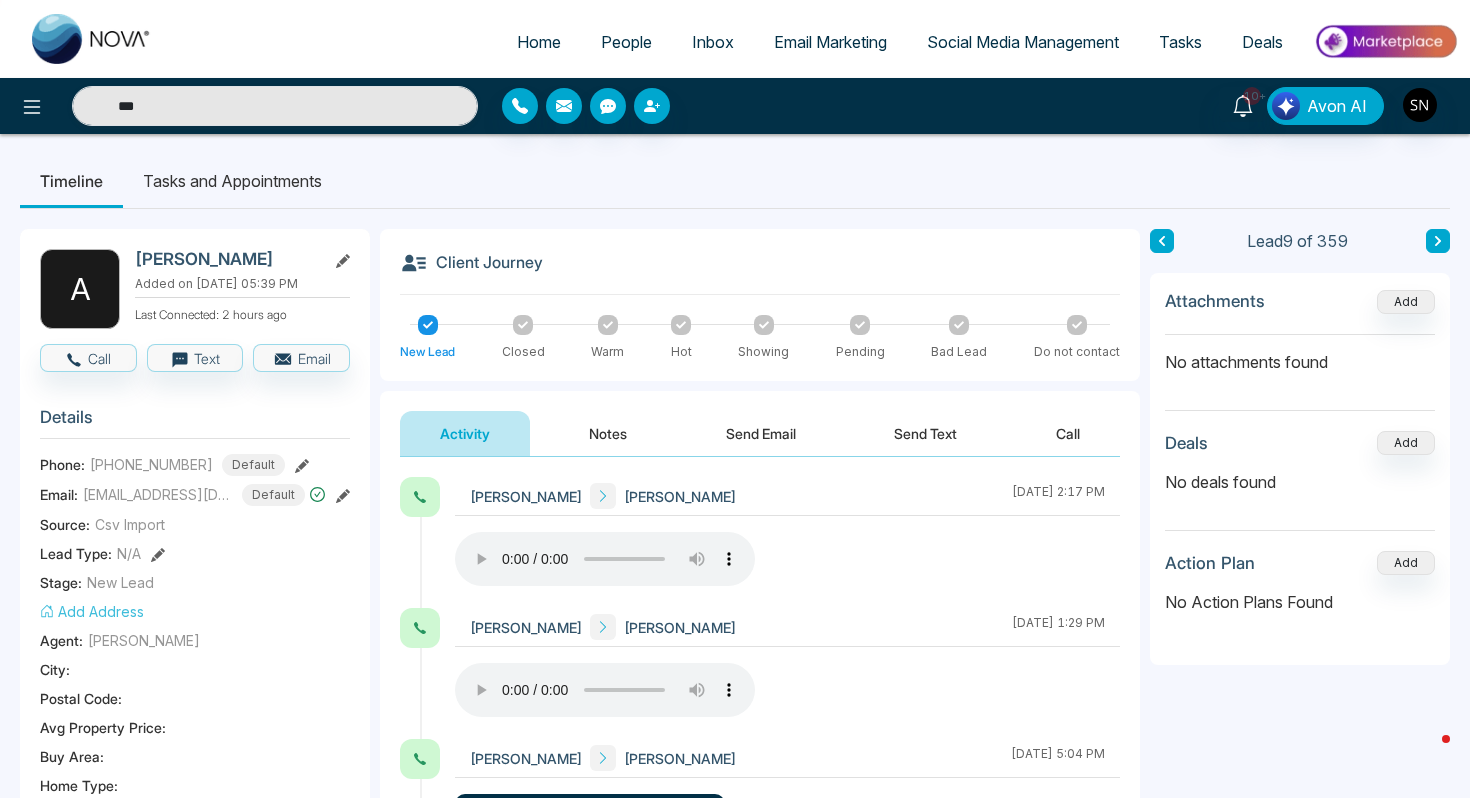 click on "A [PERSON_NAME]  Added on   [DATE] 05:39 PM Last Connected:   2 hours ago   Call   Text   Email Details Phone: [PHONE_NUMBER] Default Email: [EMAIL_ADDRESS][DOMAIN_NAME] Default Source: Csv Import Lead Type: N/A Stage: New Lead Add Address Agent: [PERSON_NAME] [GEOGRAPHIC_DATA] : Postal Code : Avg Property Price : Buy Area : Home Type : Start Date : Last Contact Date : Province : Timeframe : Urgency : Tags Deal   × Is this lead a Realtor? Lead Summary 8 Calls 2 Texts 0 Emails Social Profile   Not found Not found Not found Custom Lead Data Delete lead" at bounding box center [195, 923] 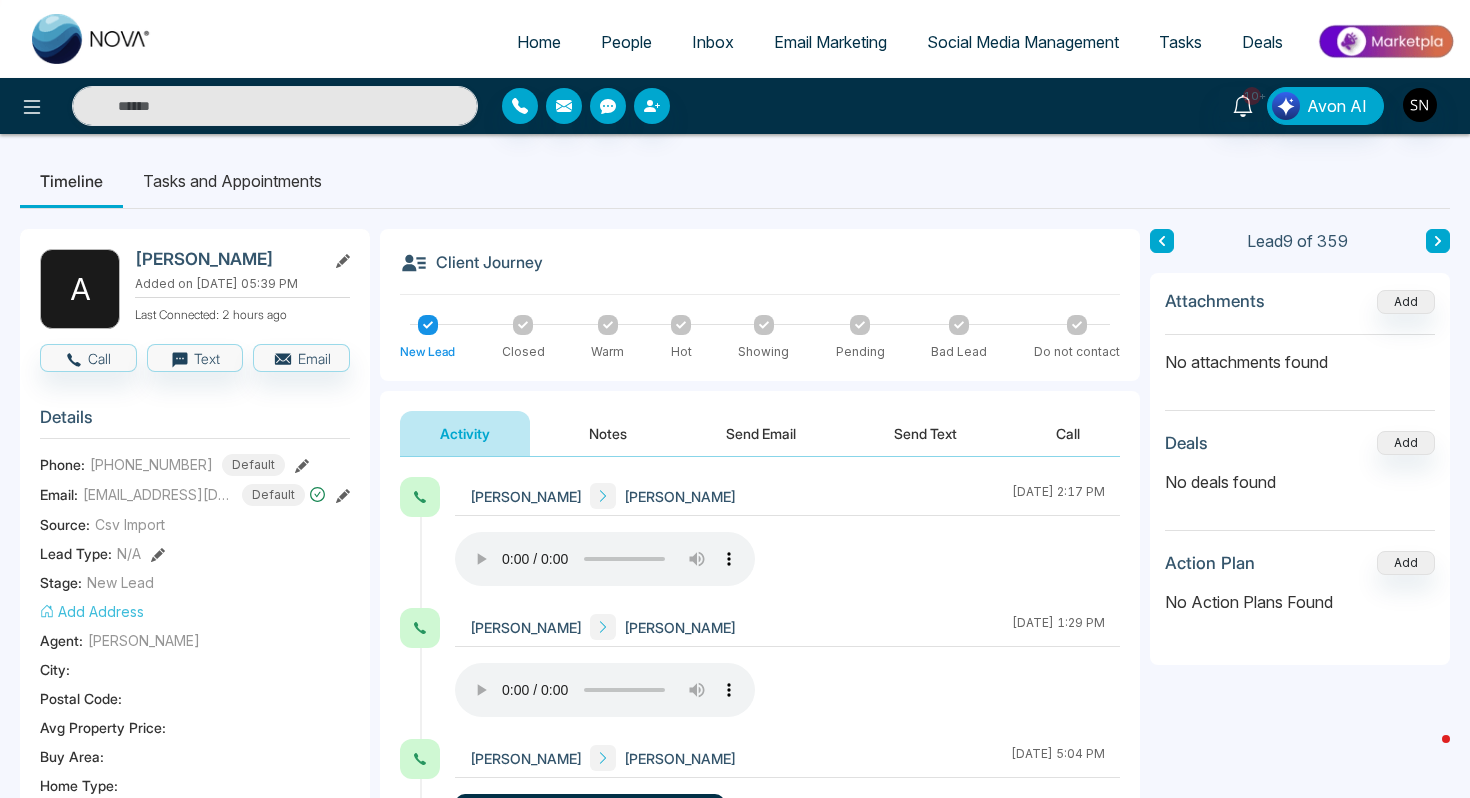 type on "***" 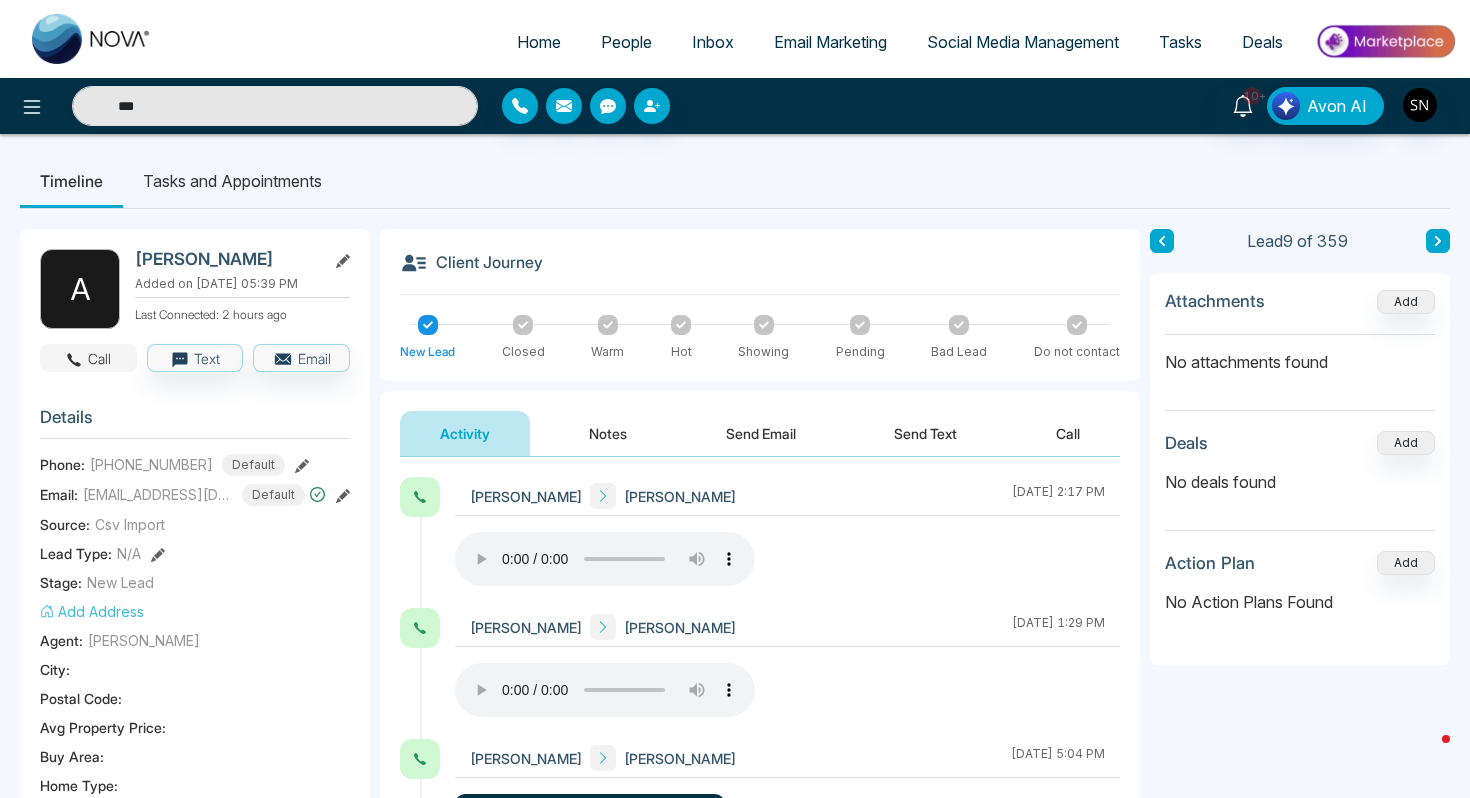 click on "Call" at bounding box center [88, 358] 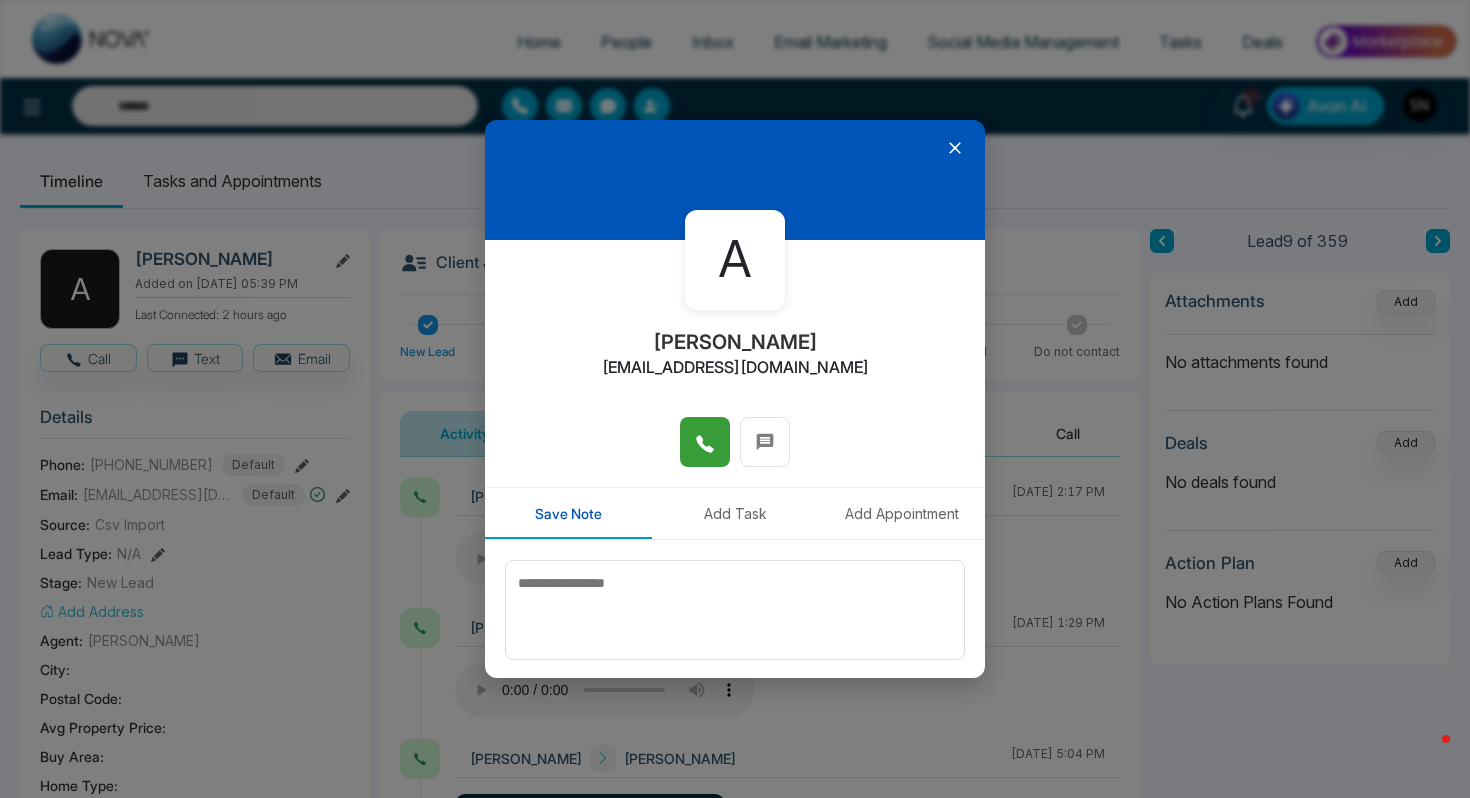 click at bounding box center [705, 442] 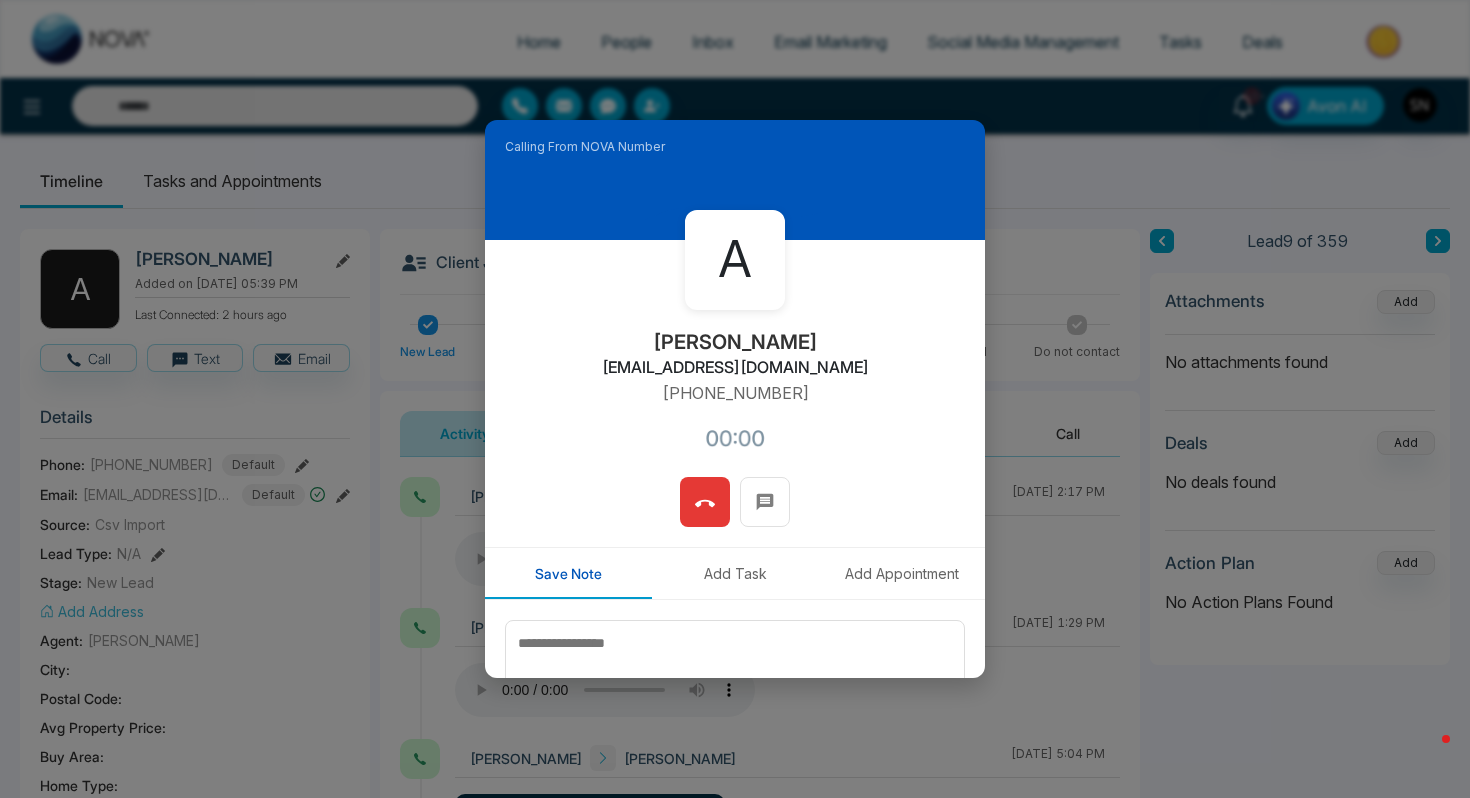 type on "***" 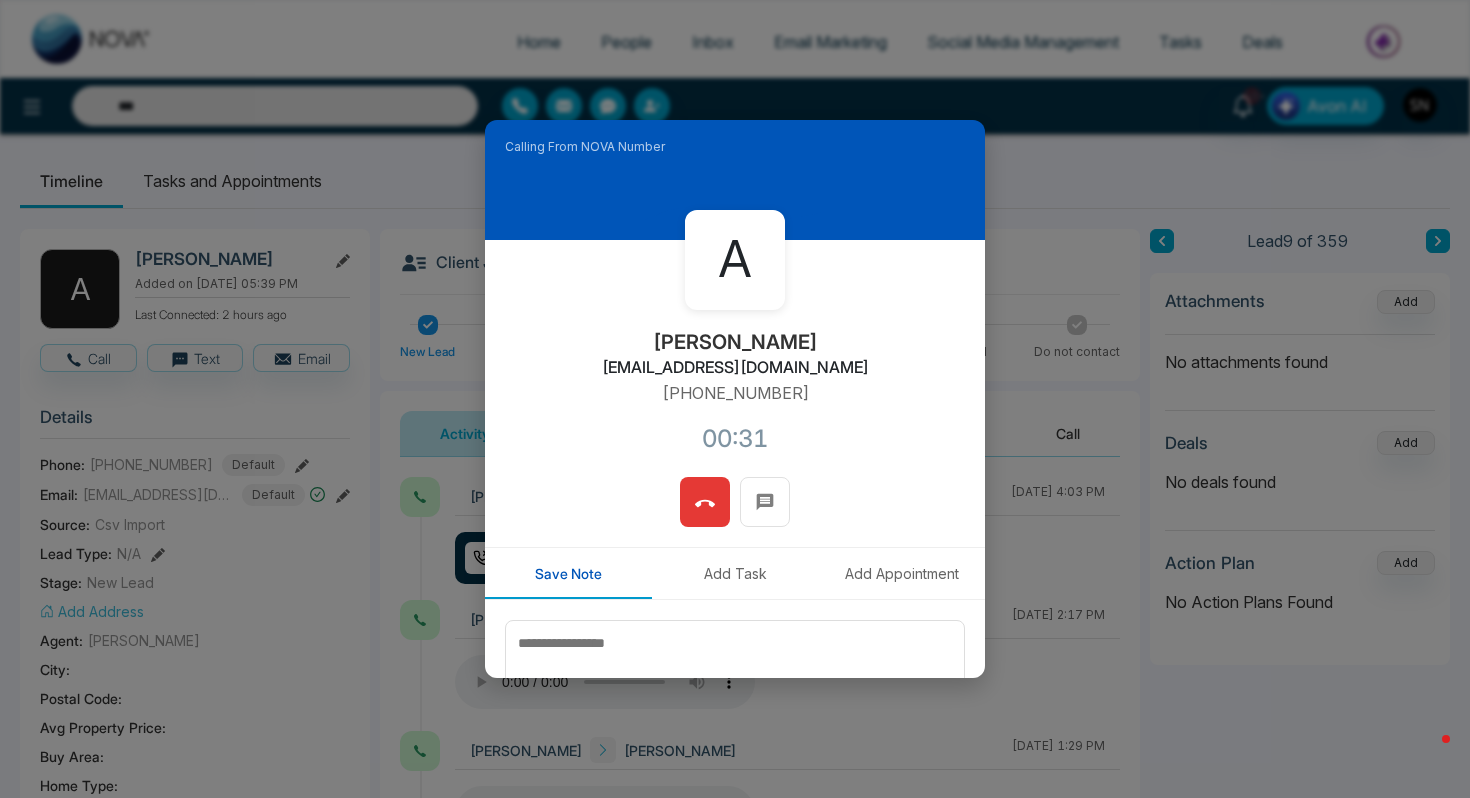 click at bounding box center [705, 502] 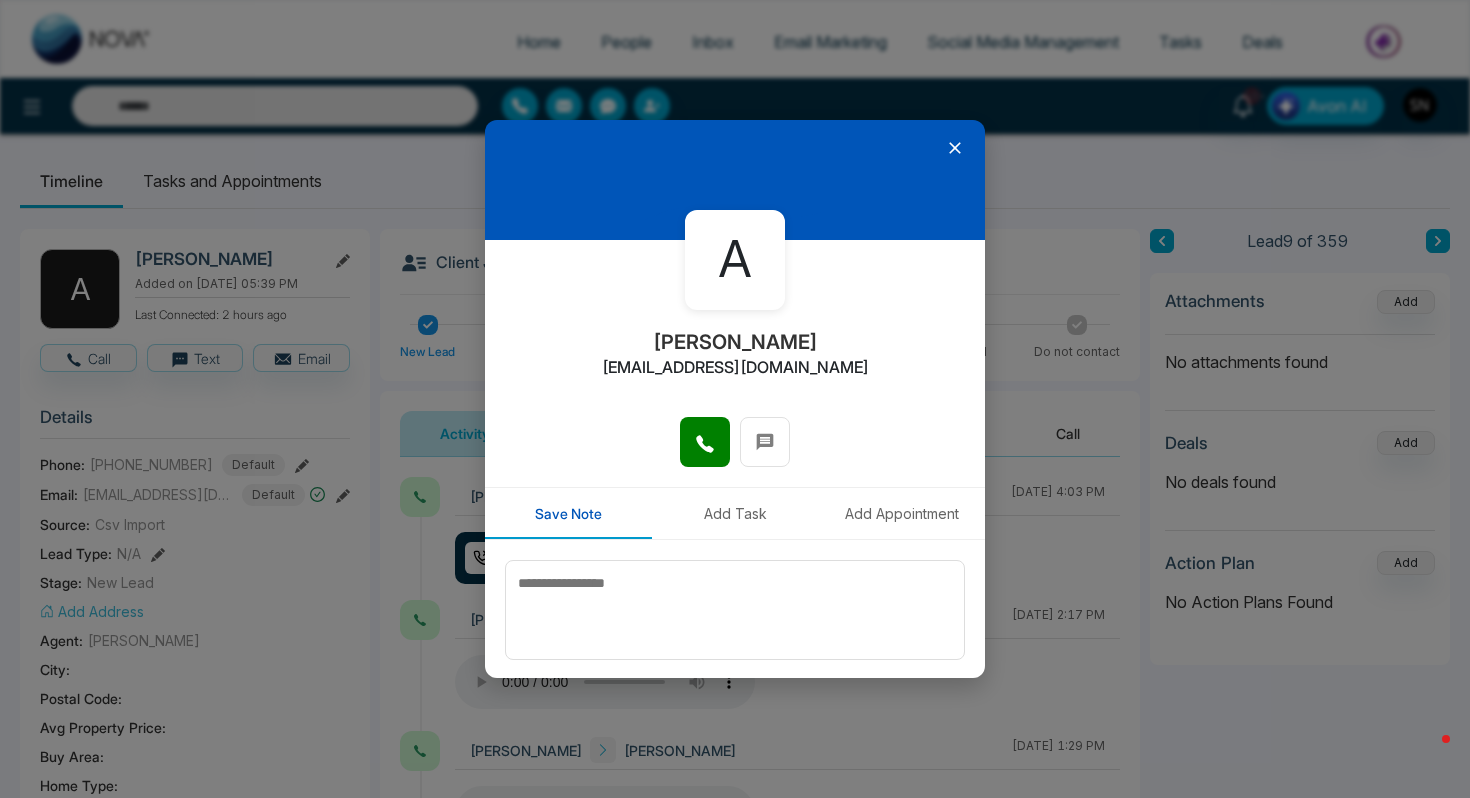 click 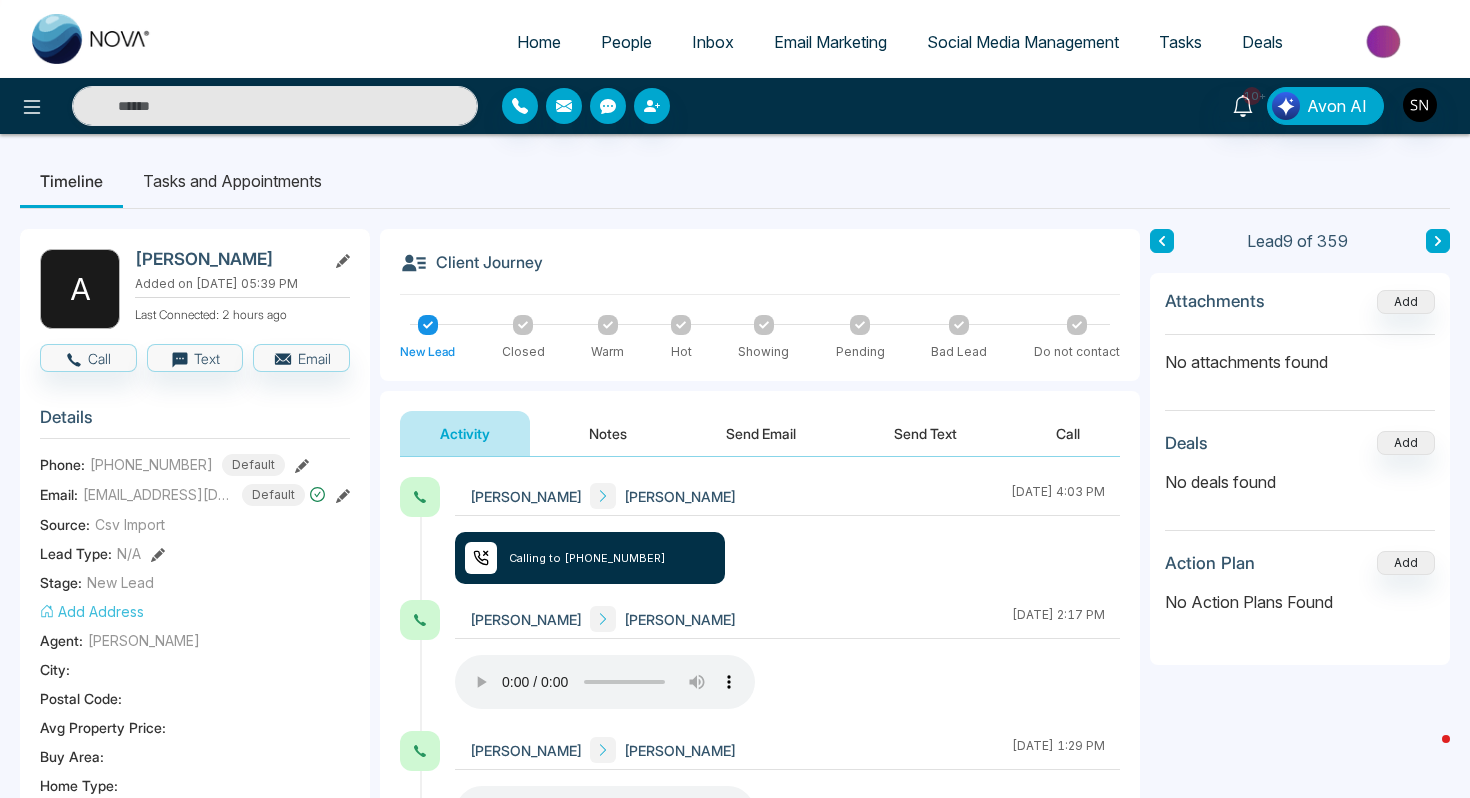 type on "***" 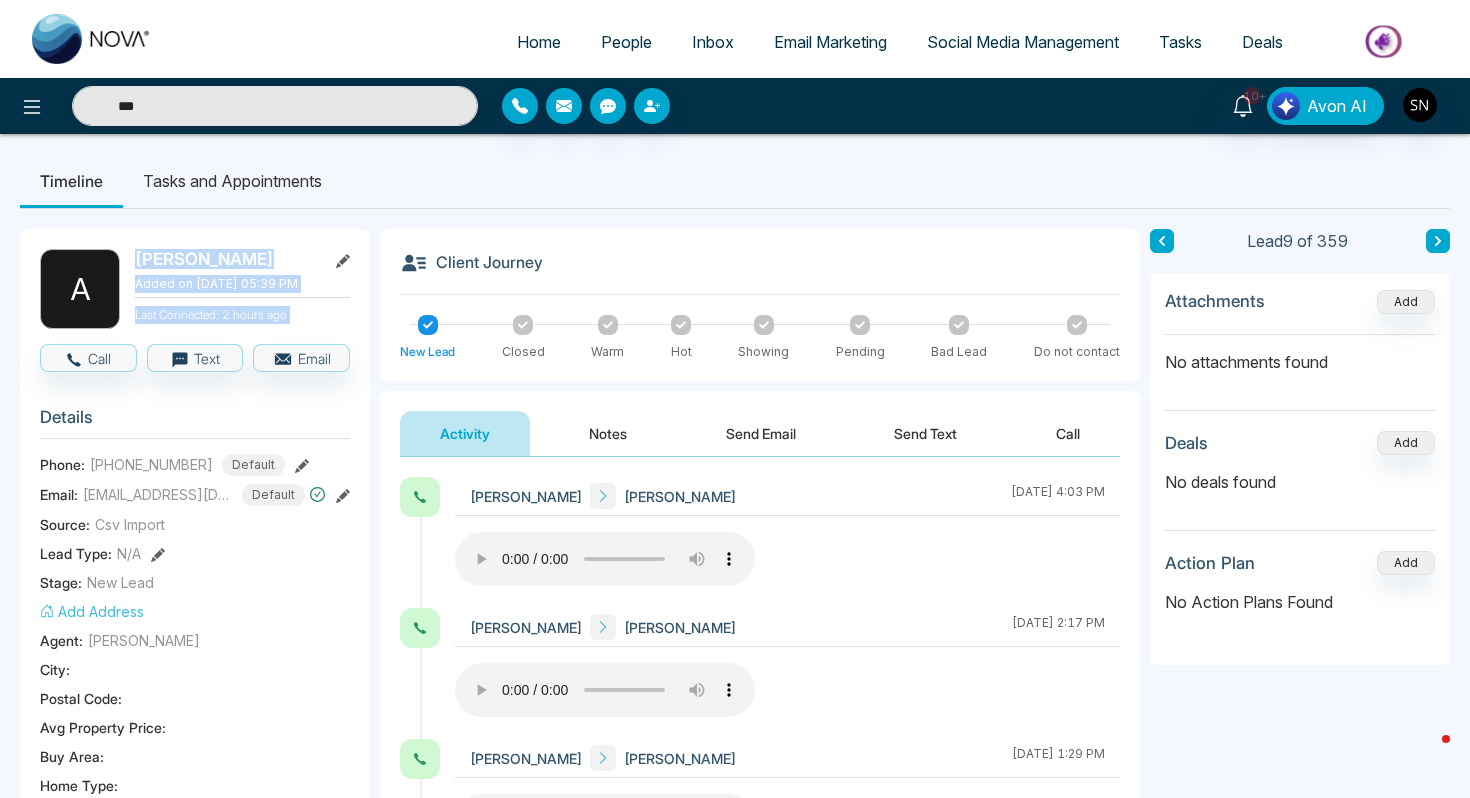 click on "A [PERSON_NAME]  Added on   [DATE] 05:39 PM Last Connected:   2 hours ago   Call   Text   Email Details Phone: [PHONE_NUMBER] Default Email: [EMAIL_ADDRESS][DOMAIN_NAME] Default Source: Csv Import Lead Type: N/A Stage: New Lead Add Address Agent: [PERSON_NAME] [GEOGRAPHIC_DATA] : Postal Code : Avg Property Price : Buy Area : Home Type : Start Date : Last Contact Date : Province : Timeframe : Urgency : Tags Deal   × Is this lead a Realtor? Lead Summary 8 Calls 2 Texts 0 Emails Social Profile   Not found Not found Not found Custom Lead Data Delete lead" at bounding box center [195, 923] 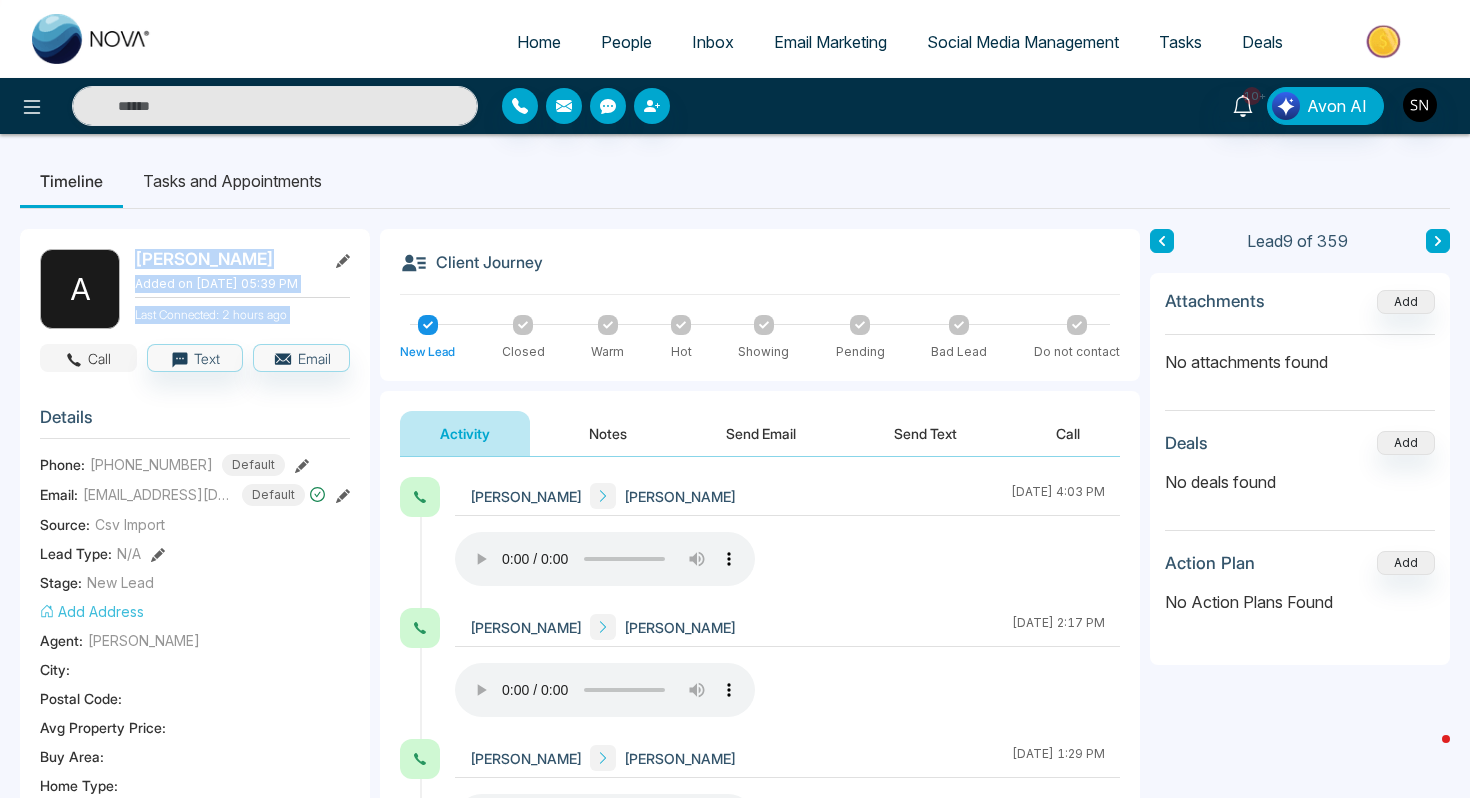 click on "Call" at bounding box center (88, 358) 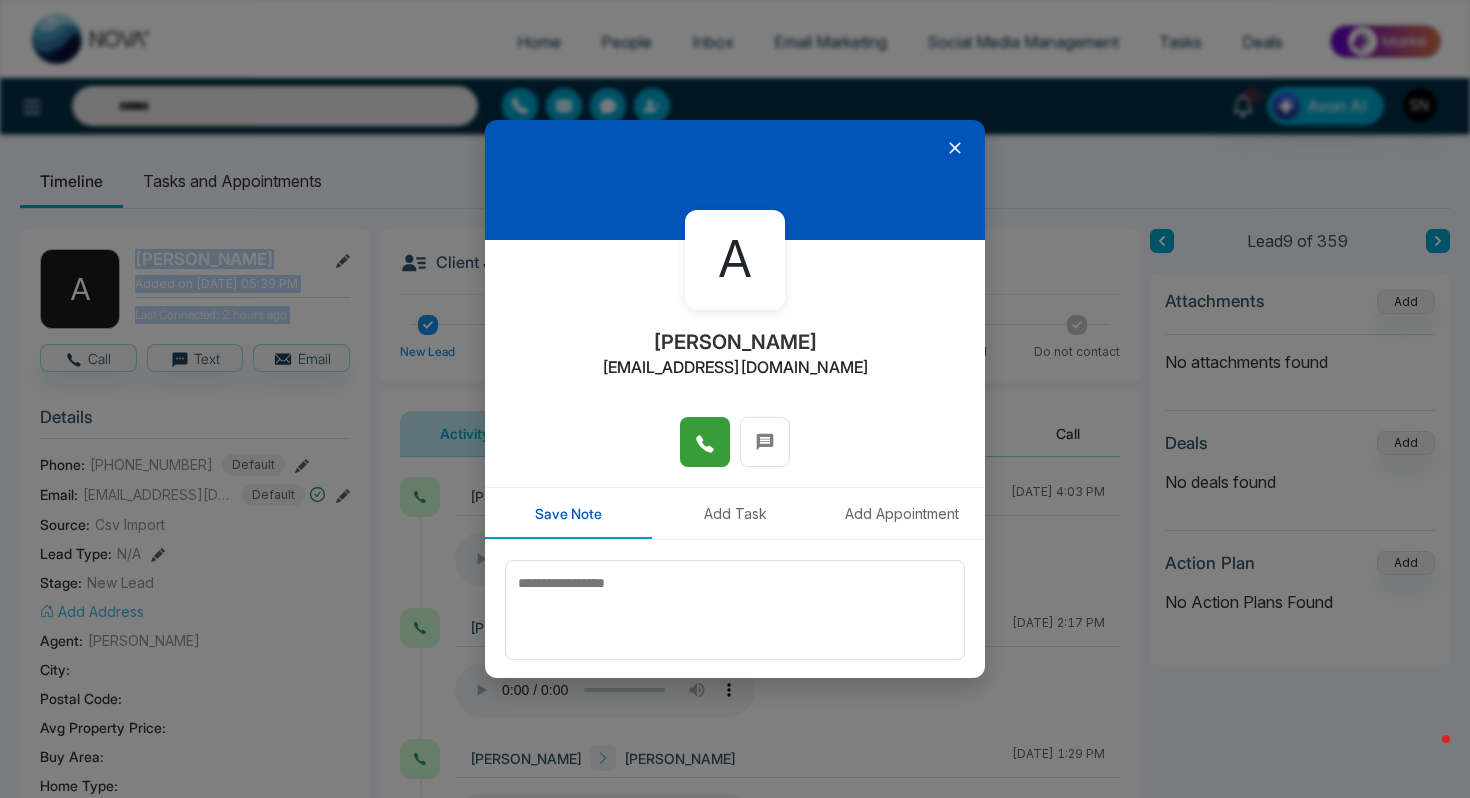 click 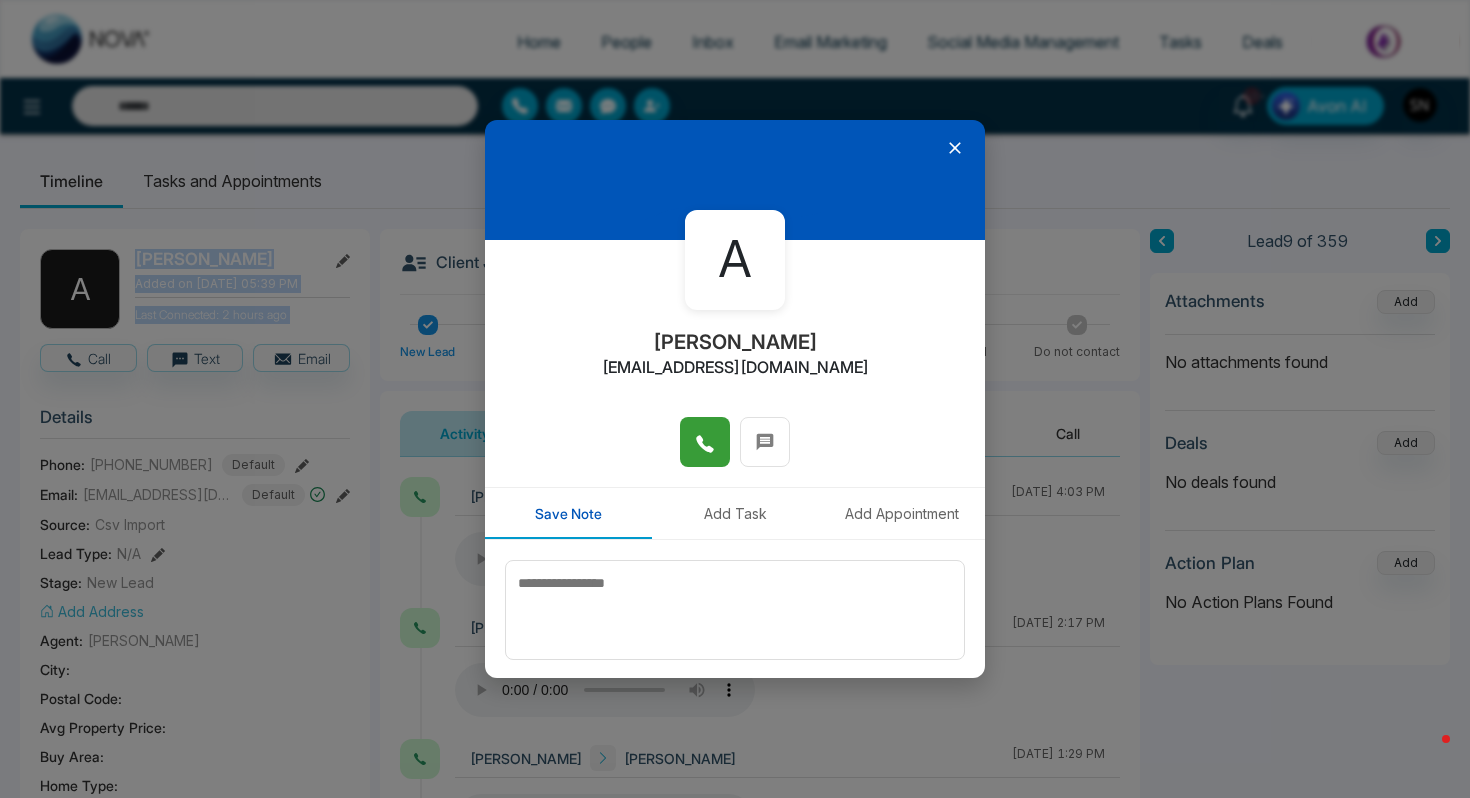 type on "***" 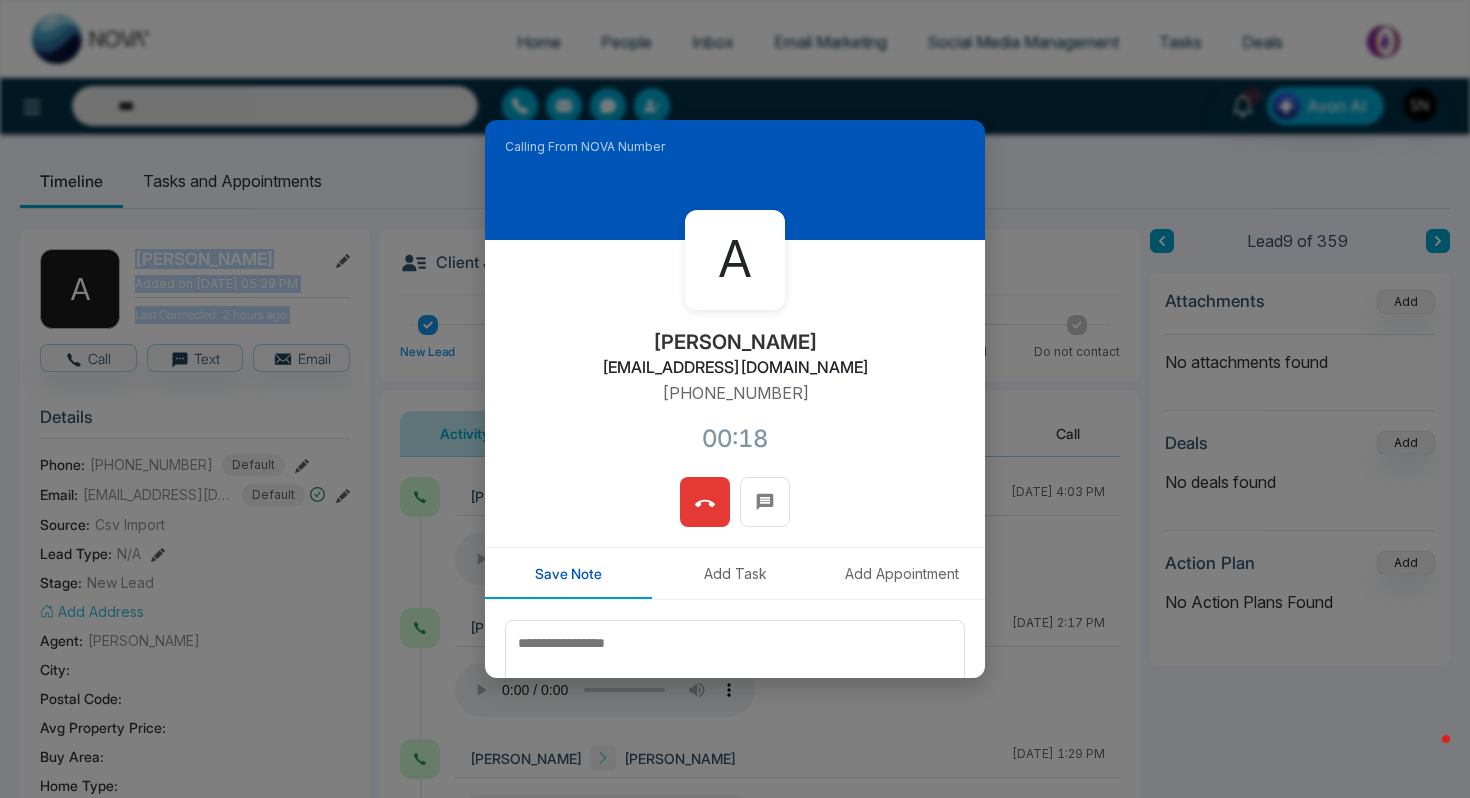 click at bounding box center (705, 502) 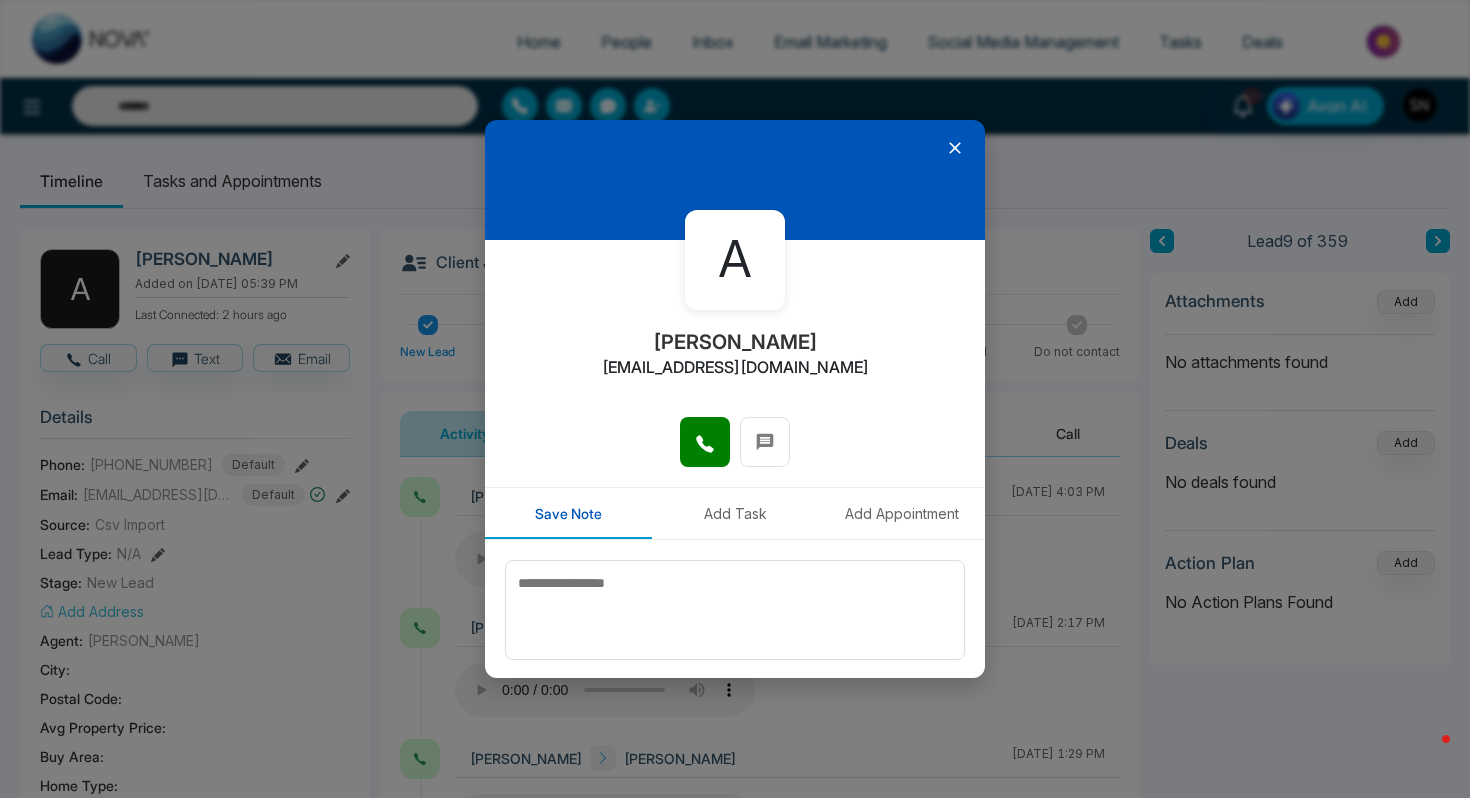 click 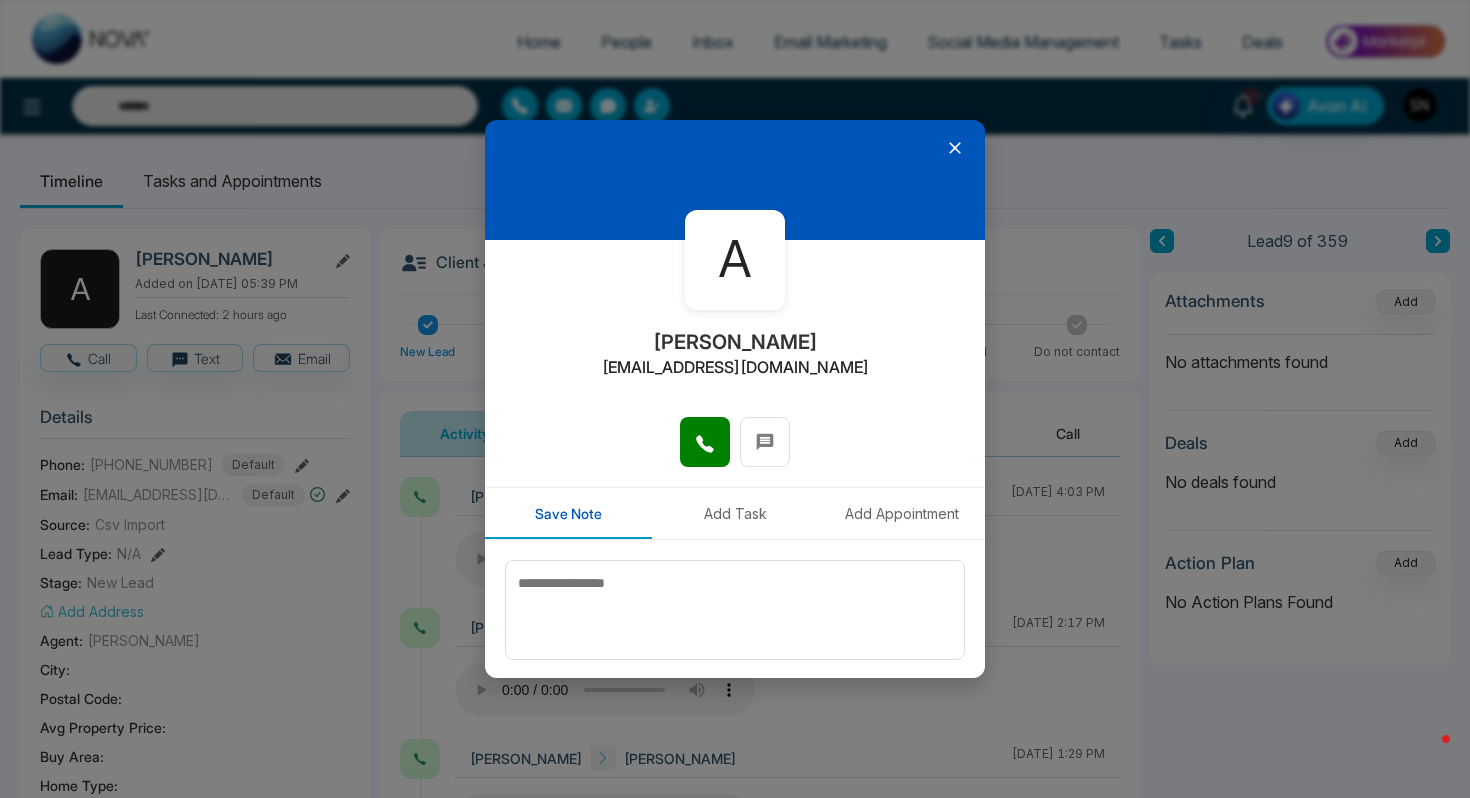 type 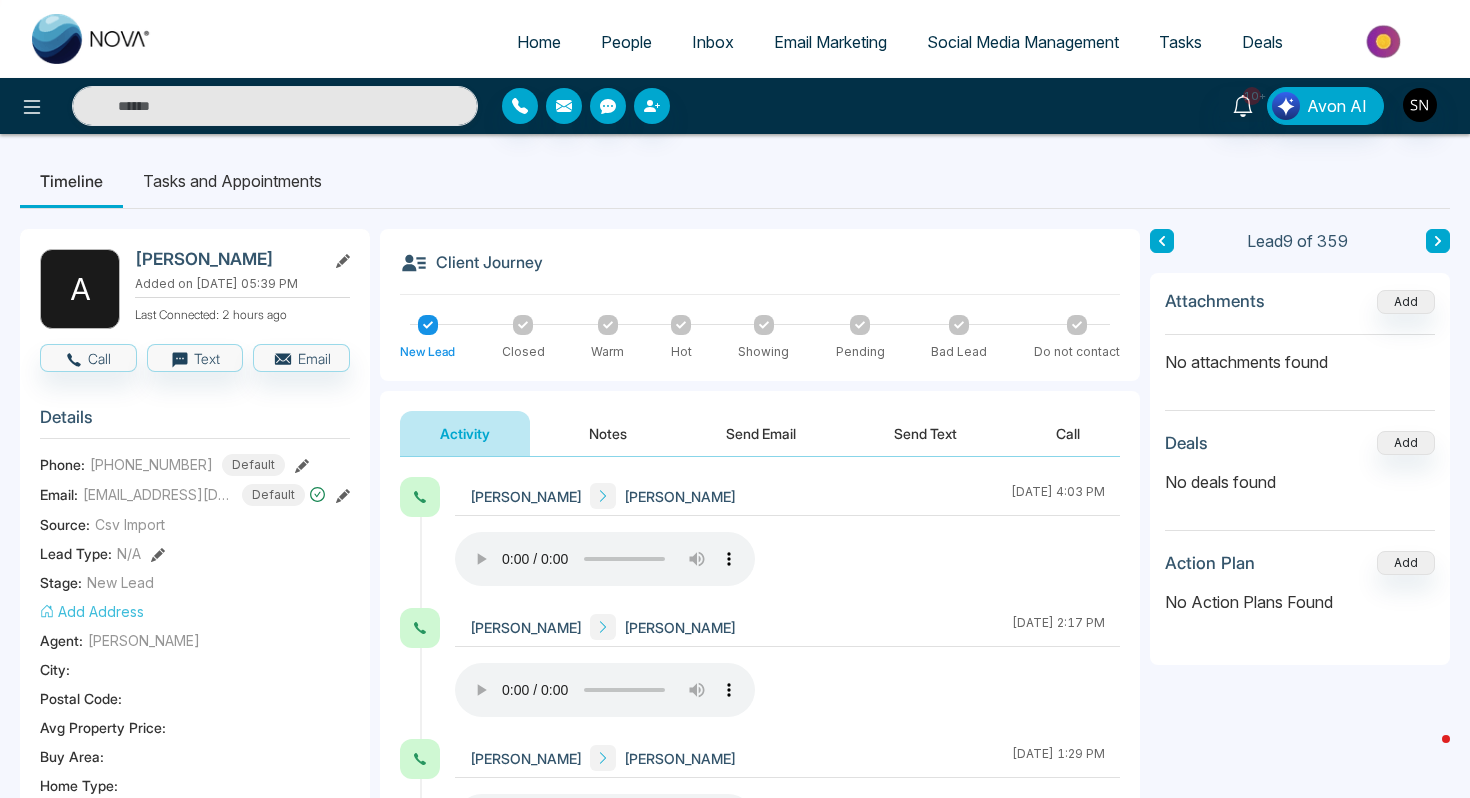 click on "People" at bounding box center (626, 42) 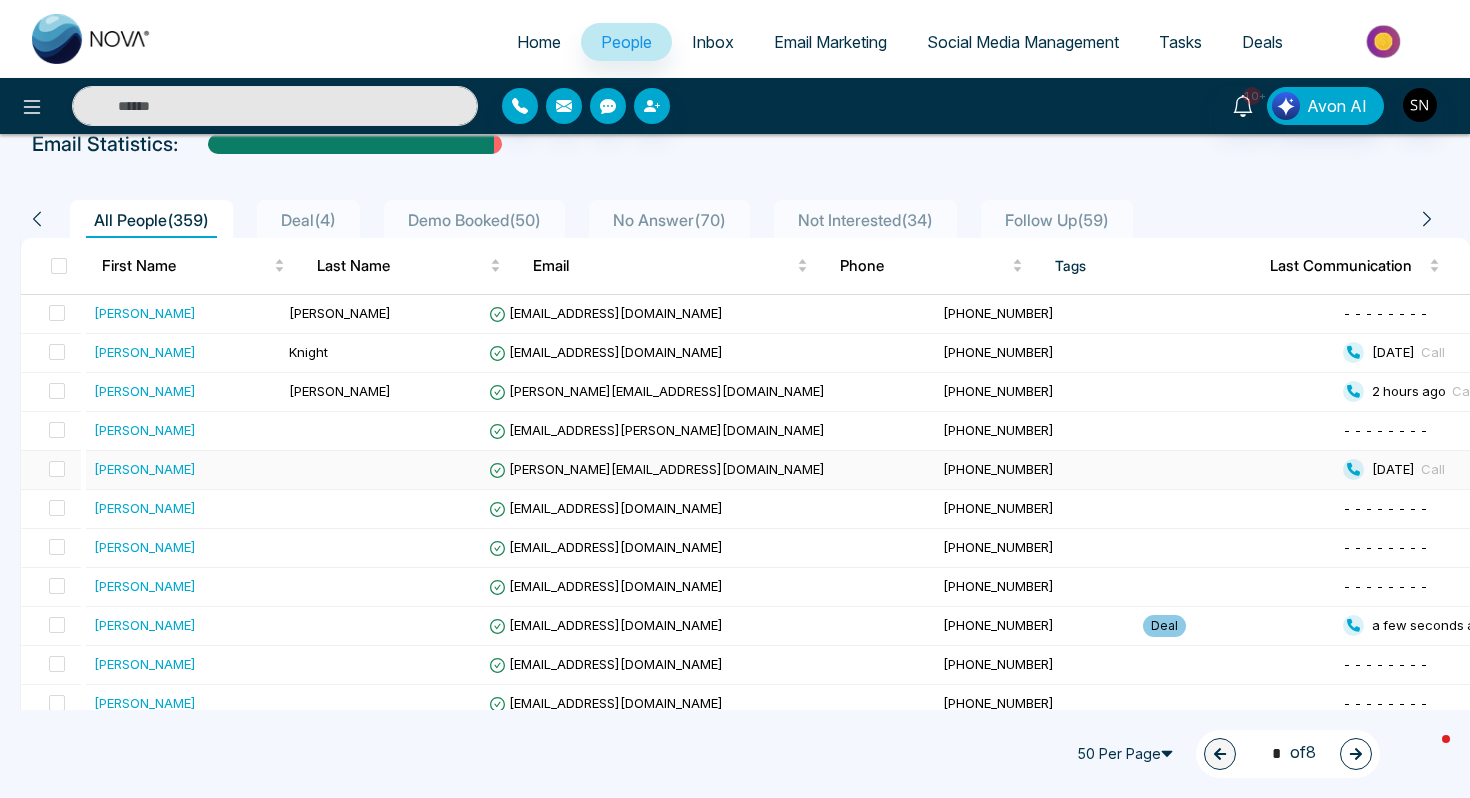 scroll, scrollTop: 110, scrollLeft: 0, axis: vertical 